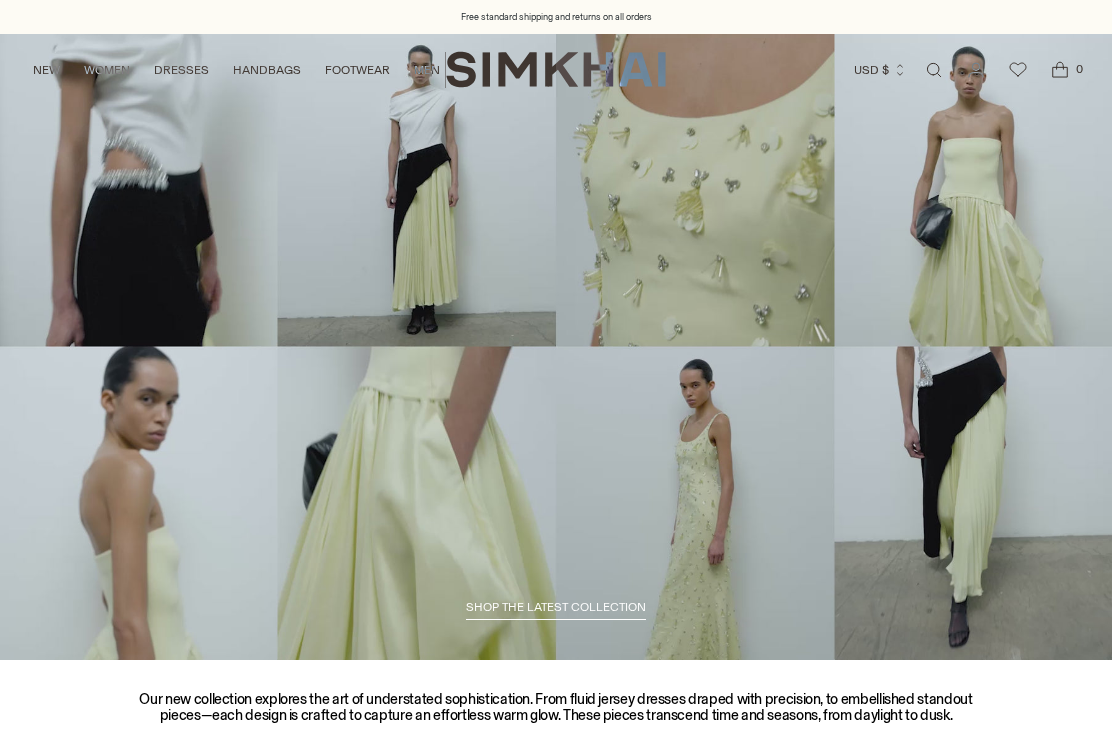 scroll, scrollTop: 0, scrollLeft: 0, axis: both 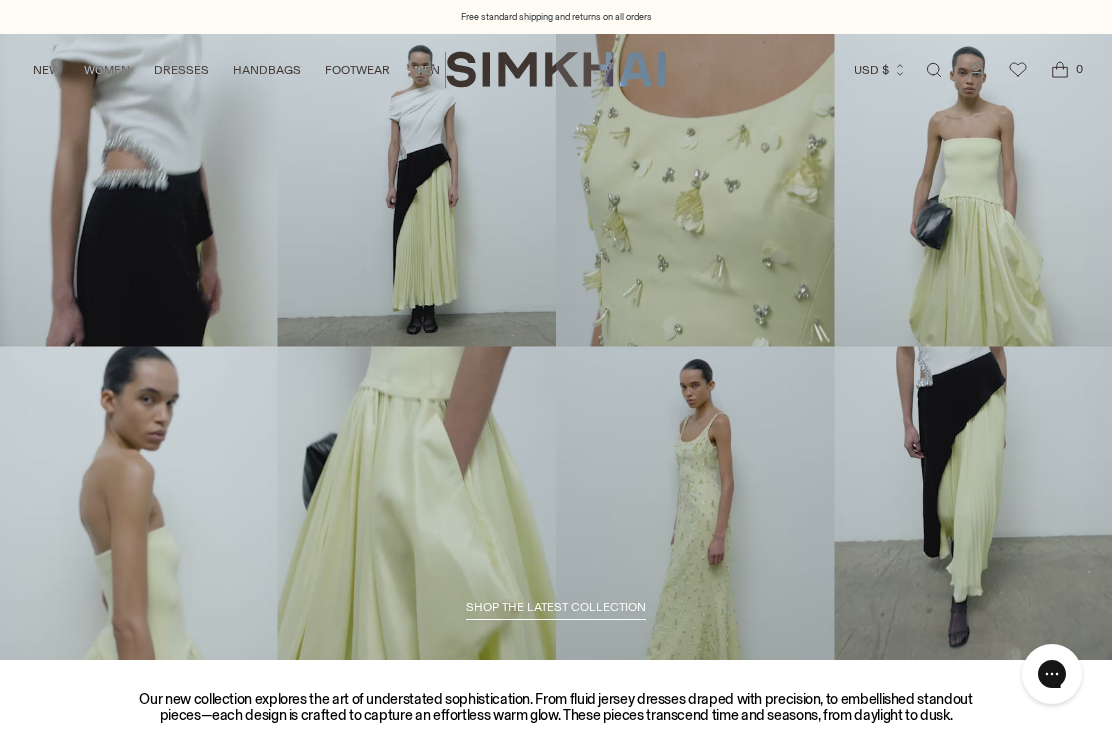 click on "NEW" at bounding box center (46, 70) 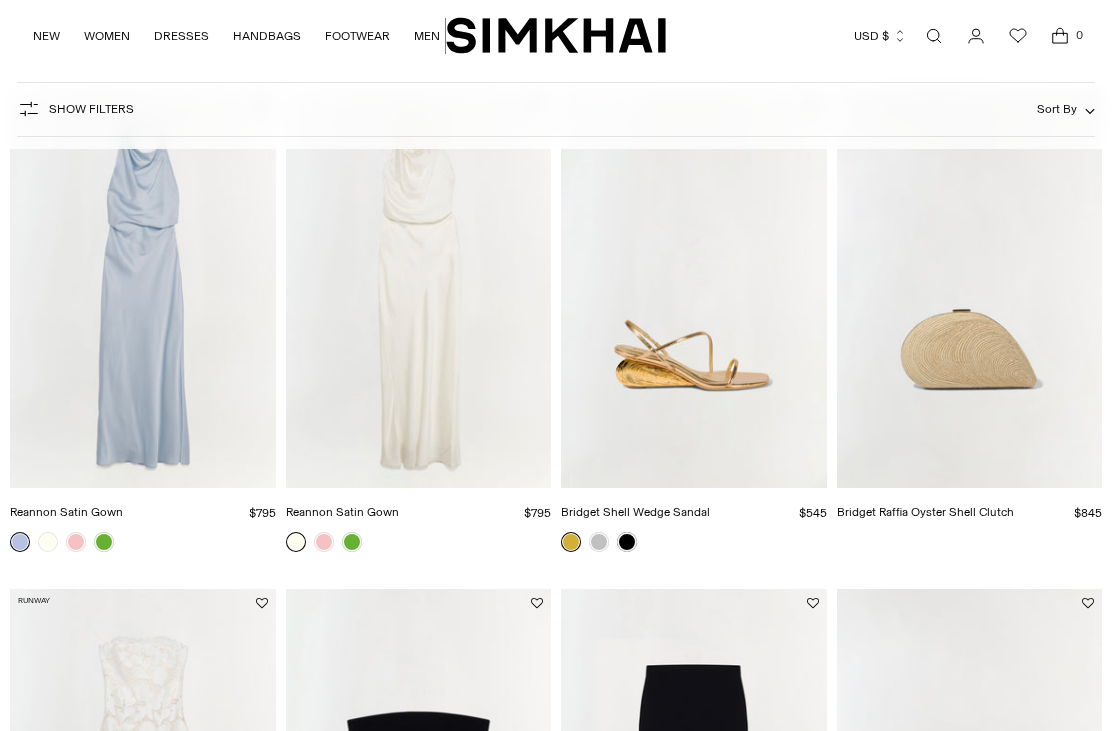 scroll, scrollTop: 1002, scrollLeft: 0, axis: vertical 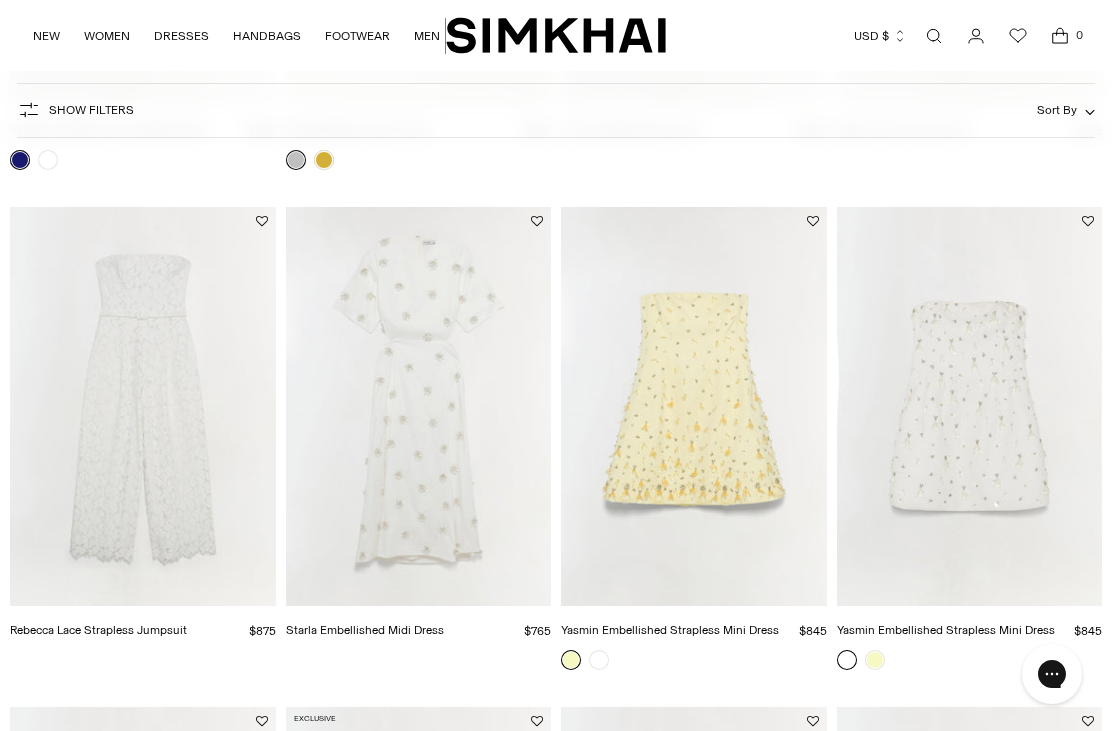 click at bounding box center (419, 406) 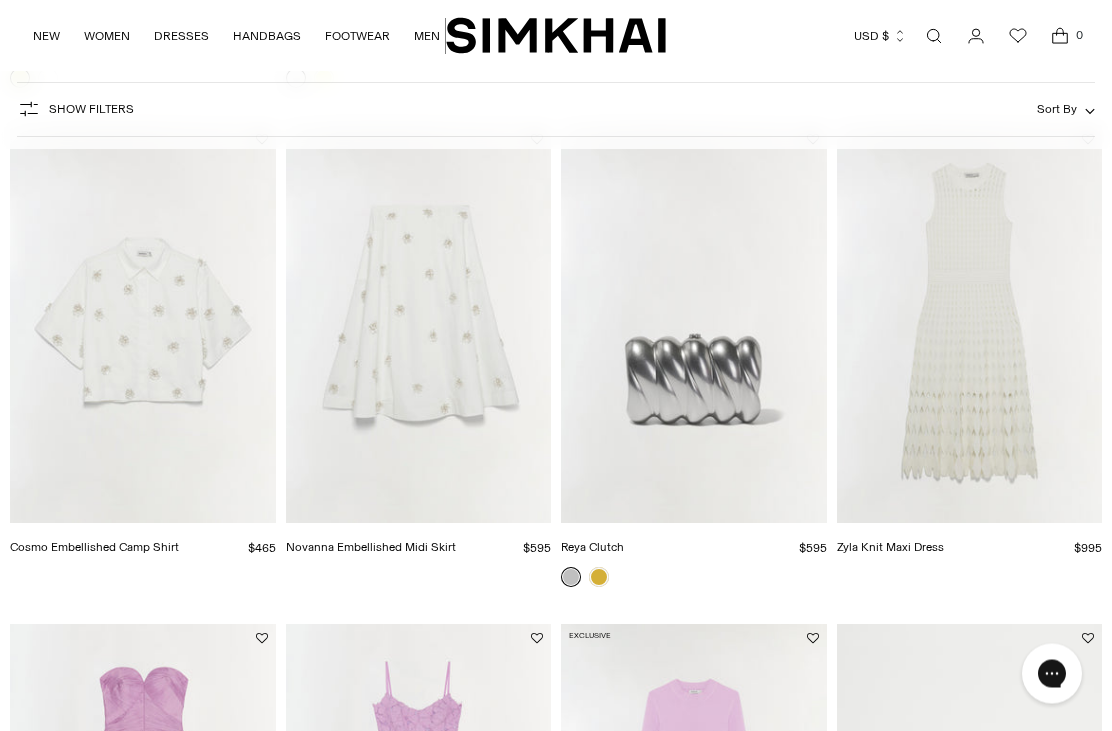scroll, scrollTop: 4148, scrollLeft: 0, axis: vertical 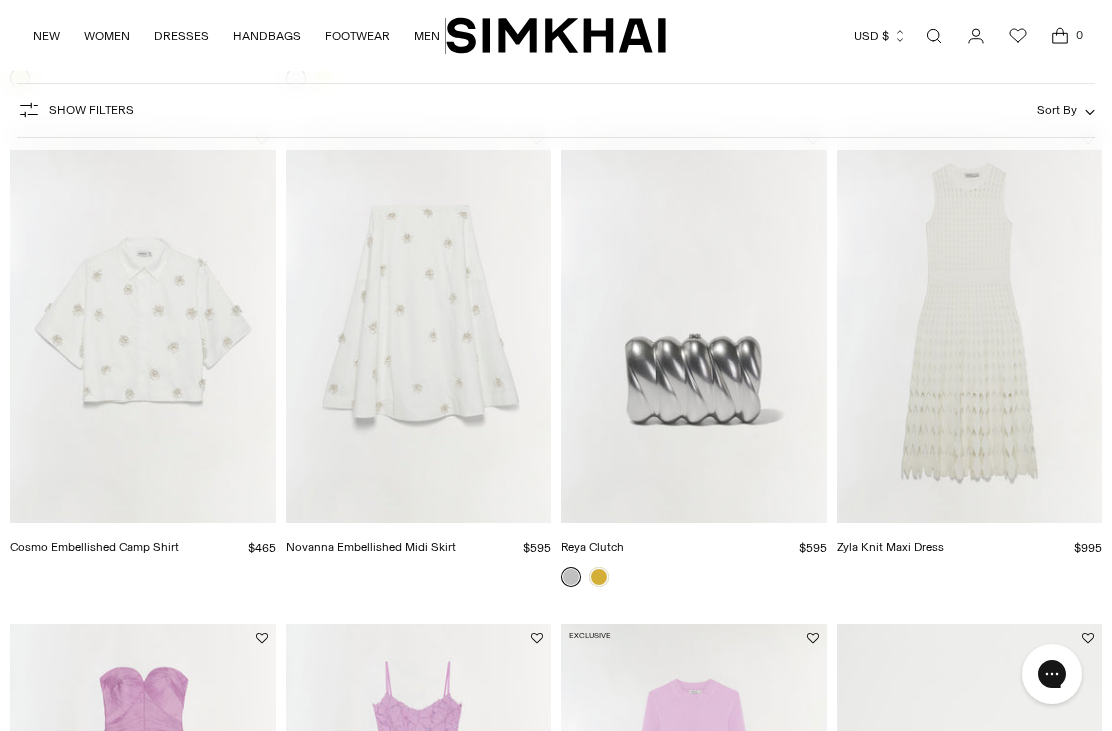 click at bounding box center (143, 324) 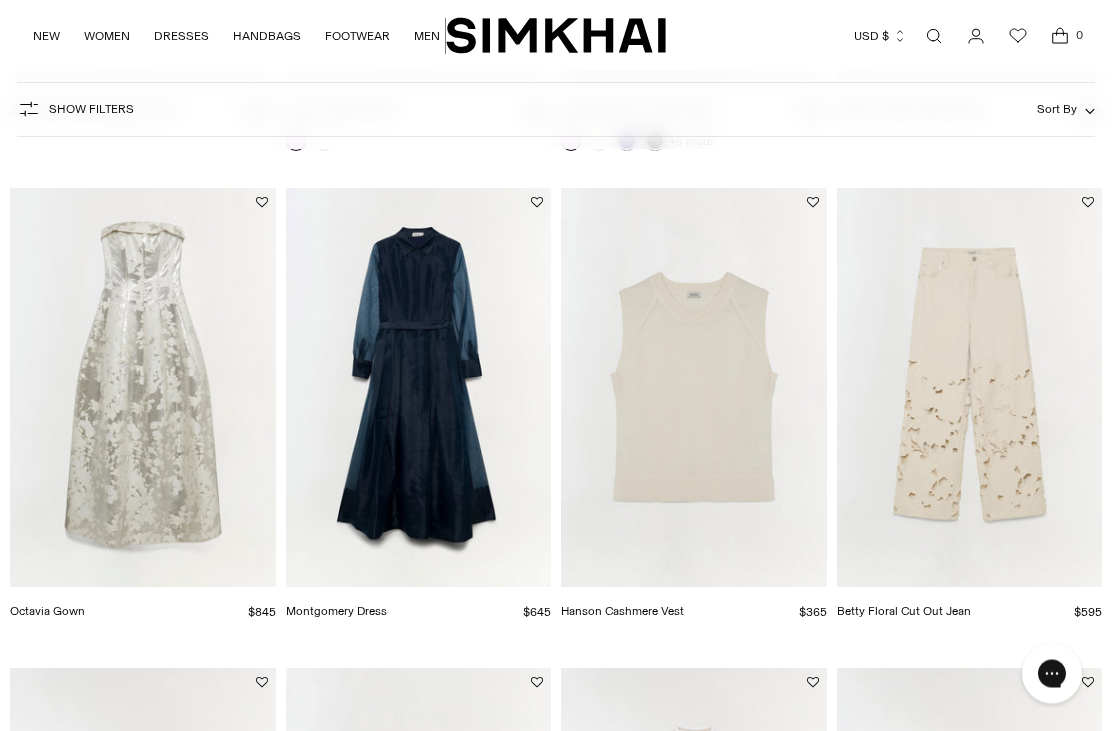 scroll, scrollTop: 5083, scrollLeft: 0, axis: vertical 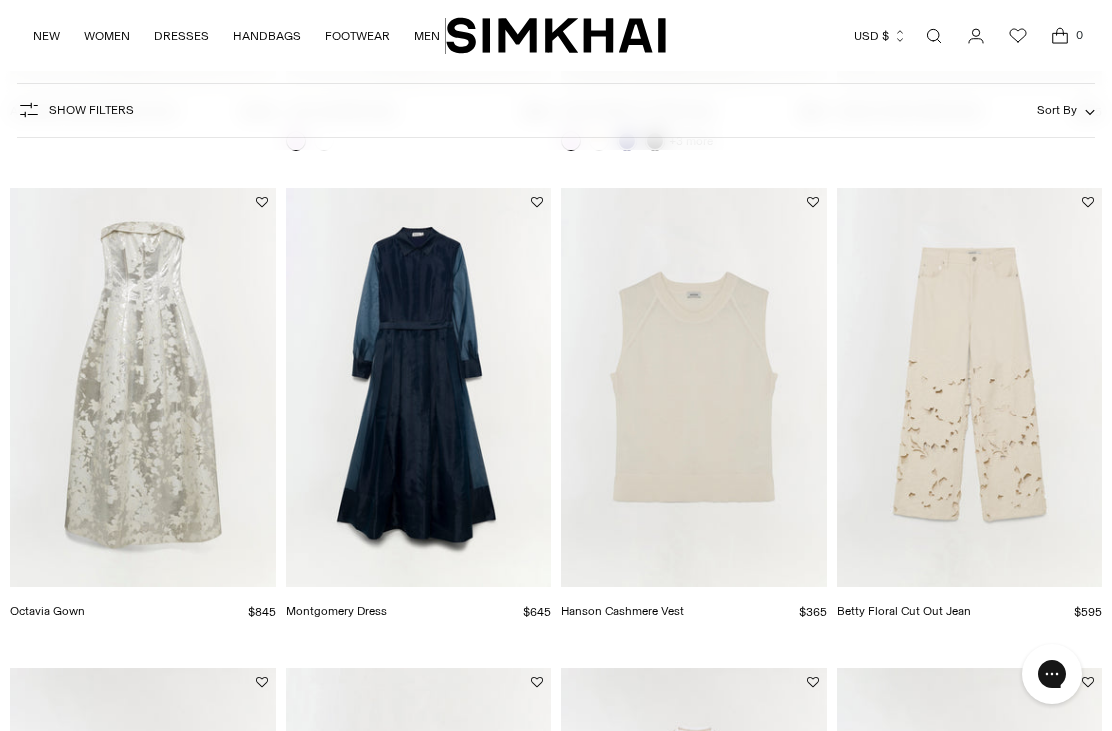 click at bounding box center (970, 387) 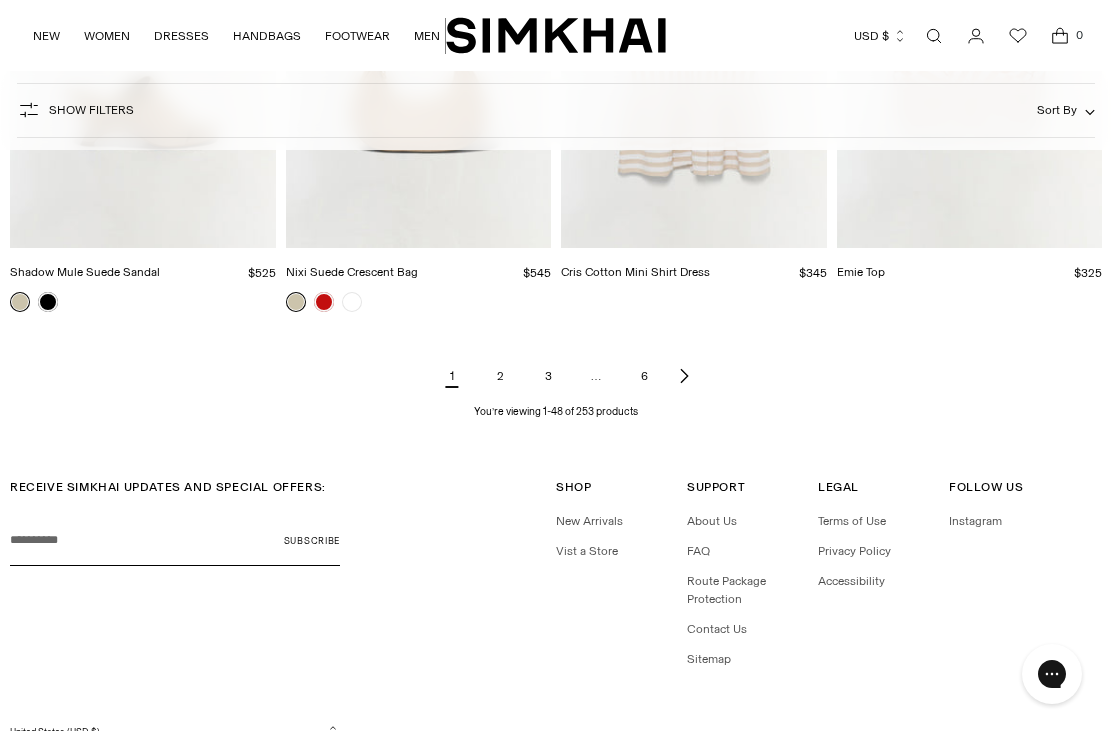 scroll, scrollTop: 5933, scrollLeft: 0, axis: vertical 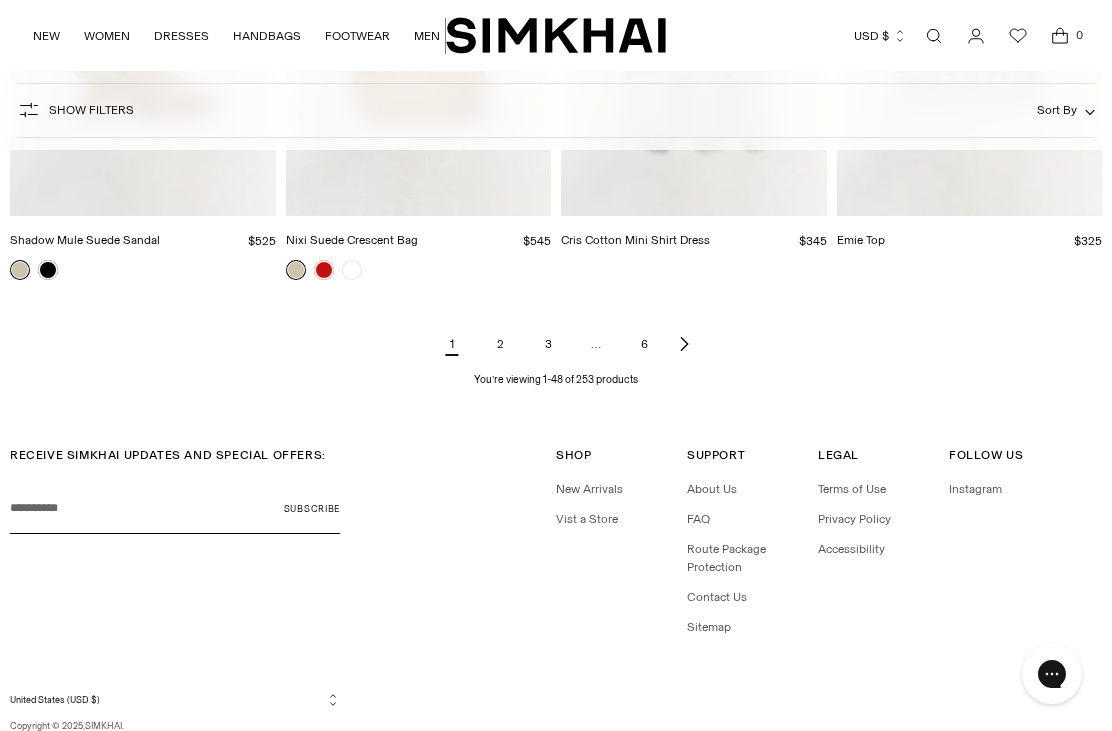 click on "2" at bounding box center (500, 344) 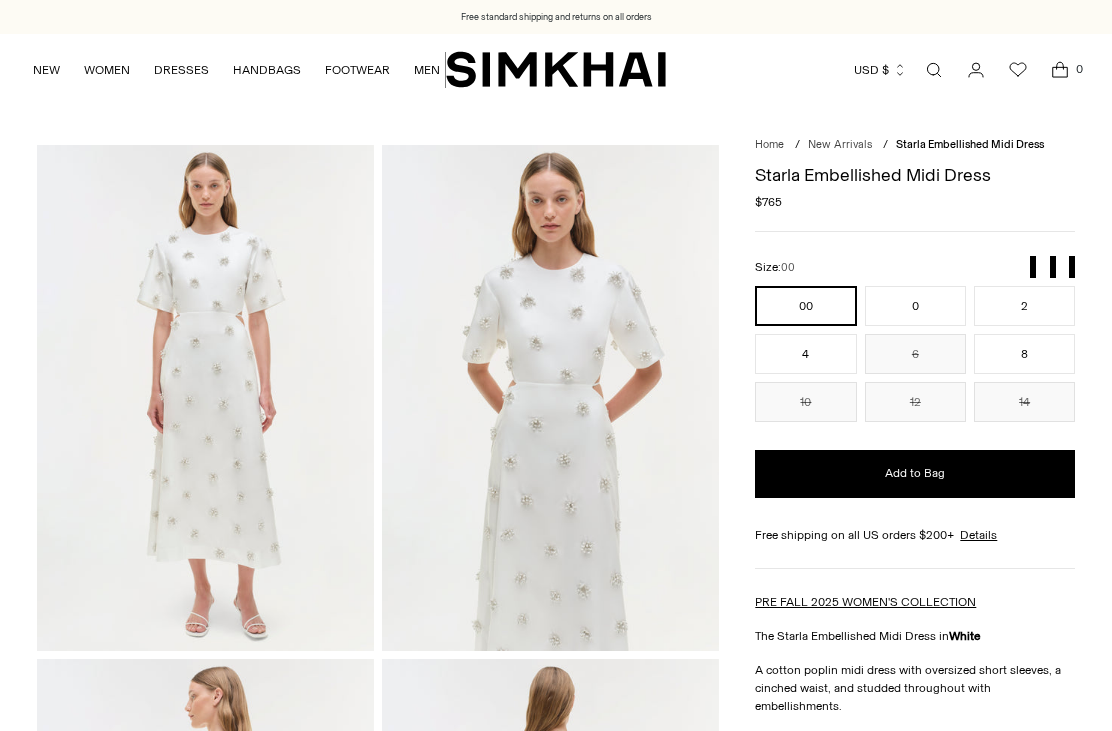 scroll, scrollTop: 0, scrollLeft: 0, axis: both 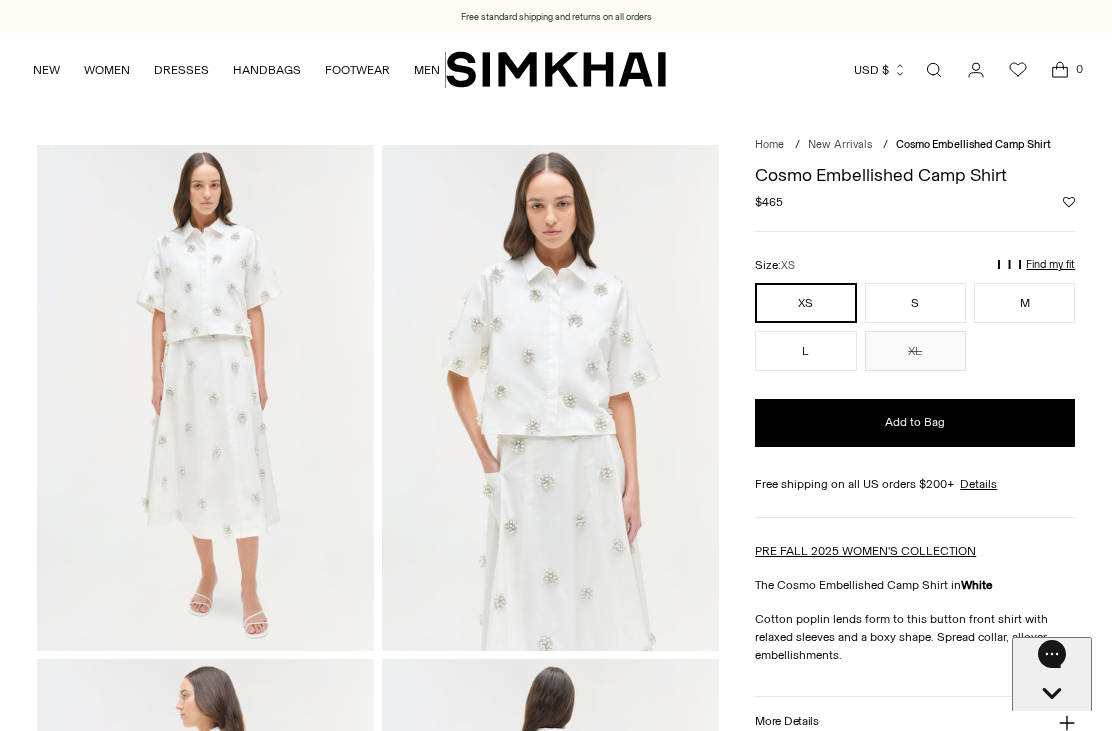 click at bounding box center [205, 397] 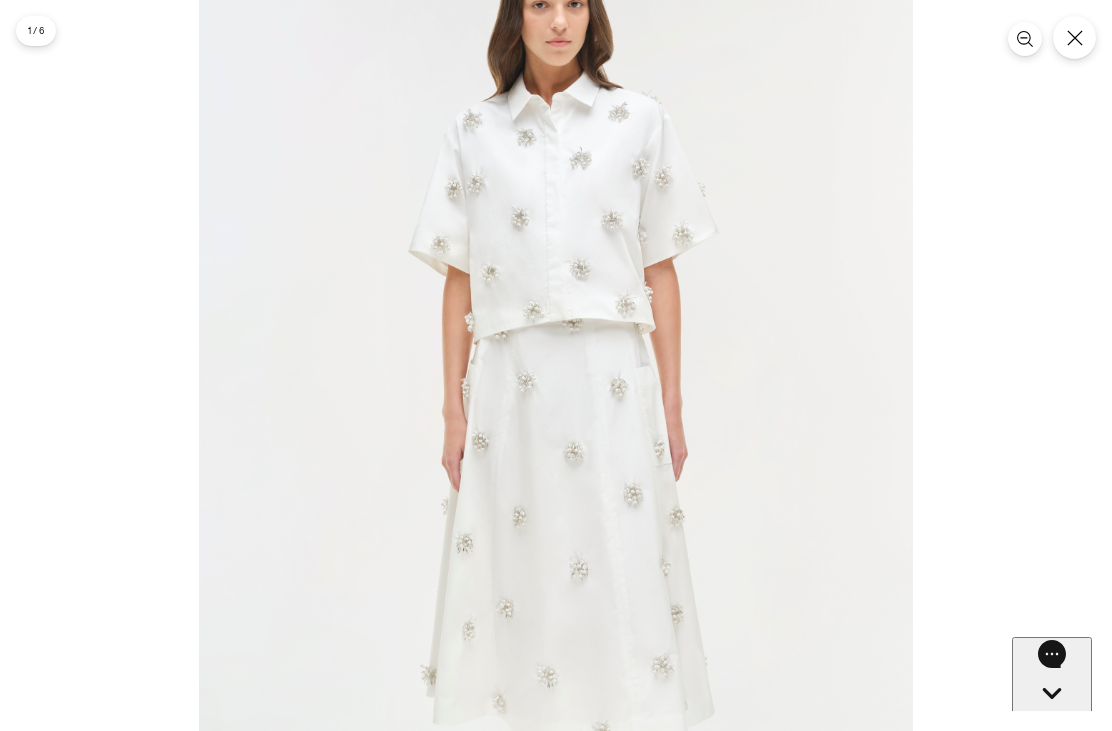click 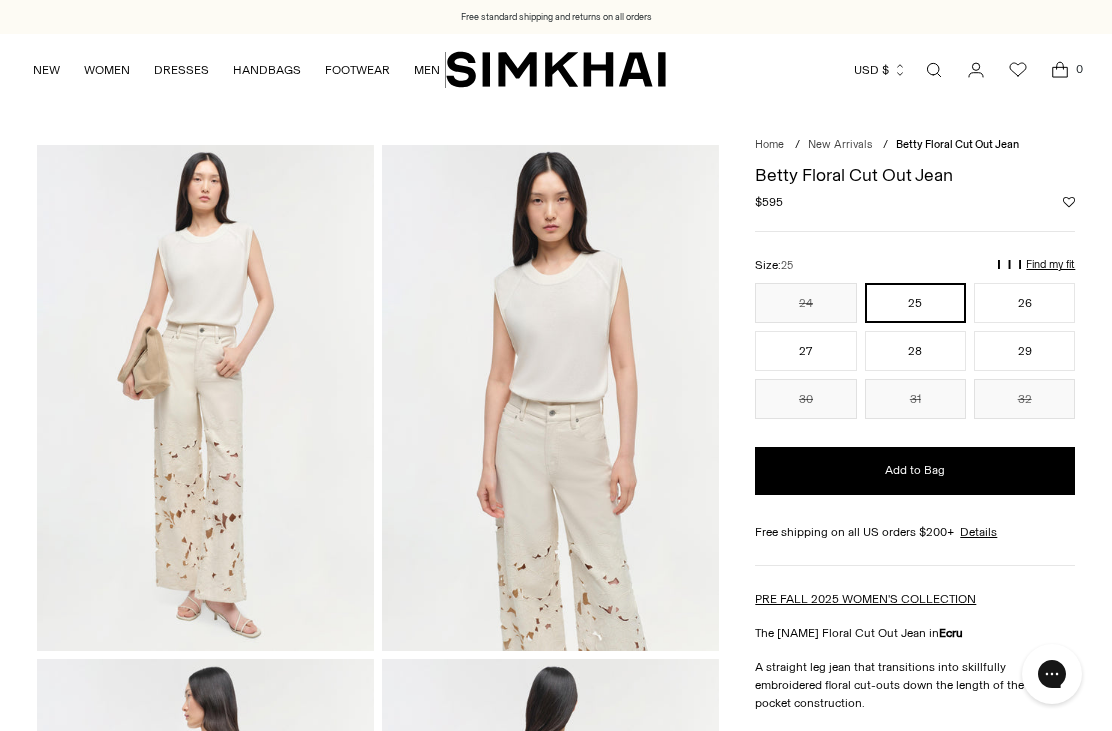 scroll, scrollTop: 0, scrollLeft: 0, axis: both 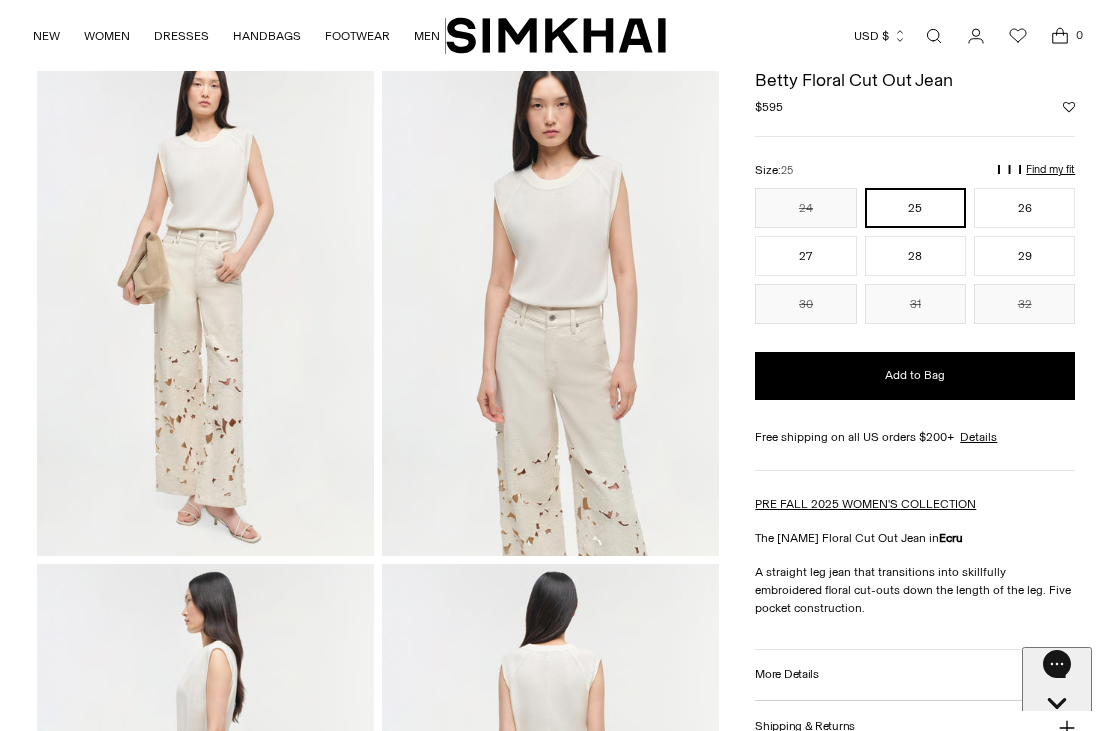 click at bounding box center [205, 302] 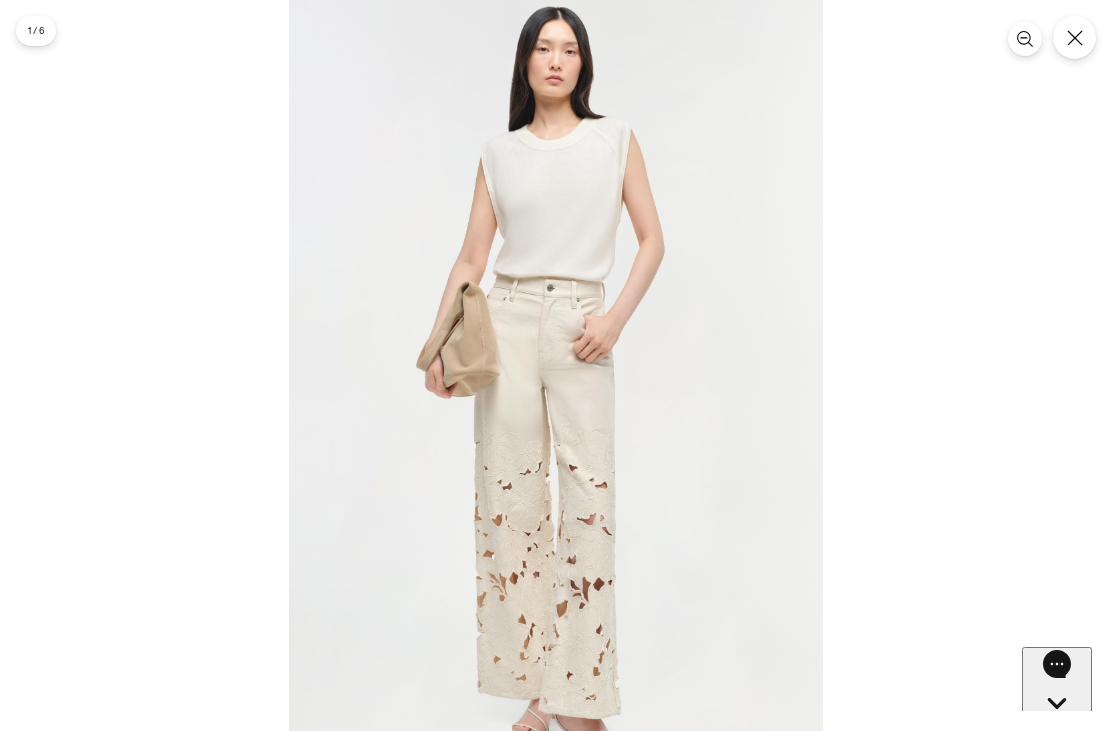 click 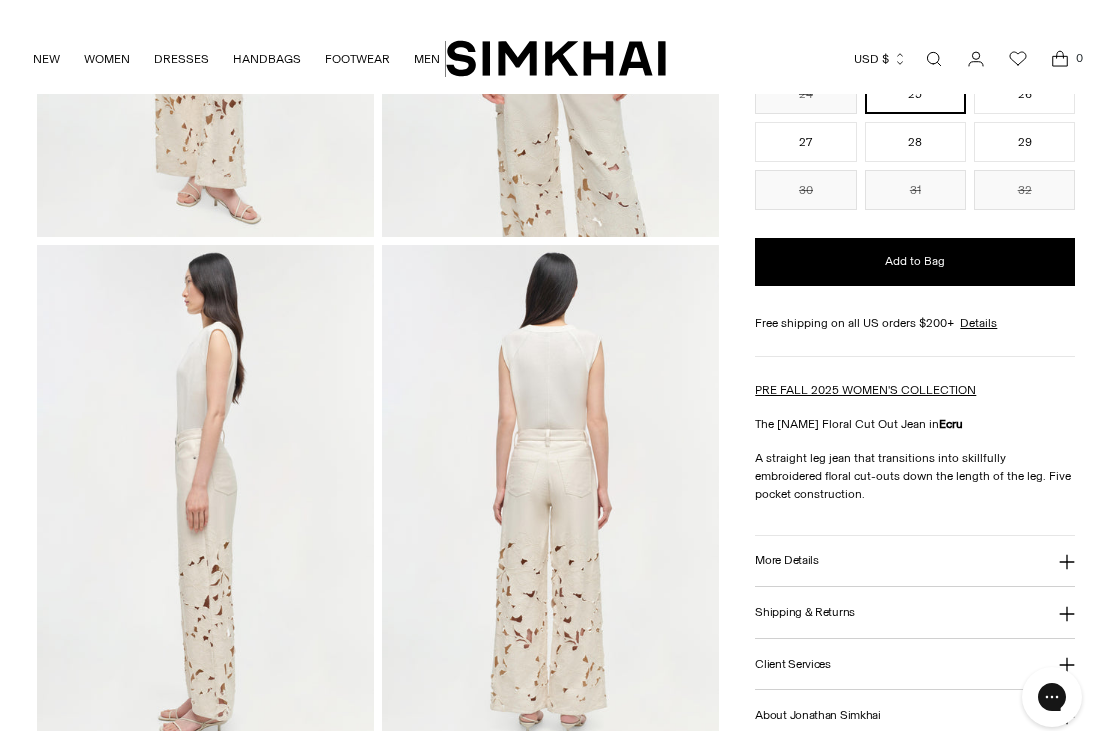scroll, scrollTop: 414, scrollLeft: 0, axis: vertical 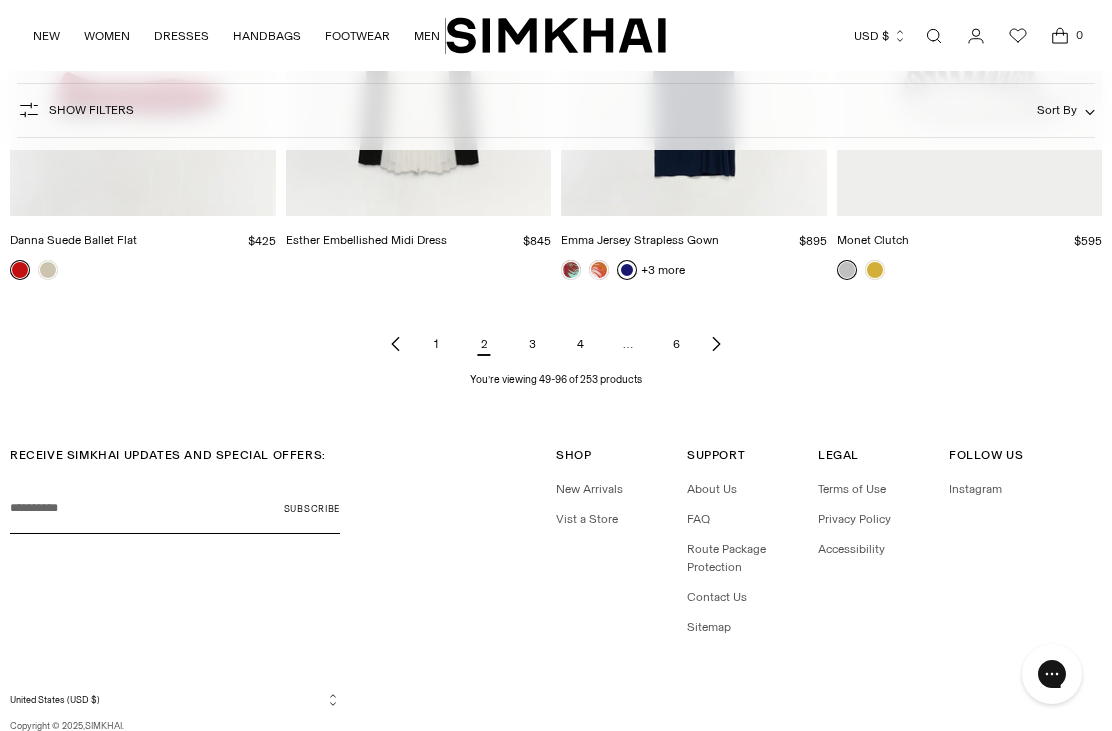 click on "3" at bounding box center (532, 344) 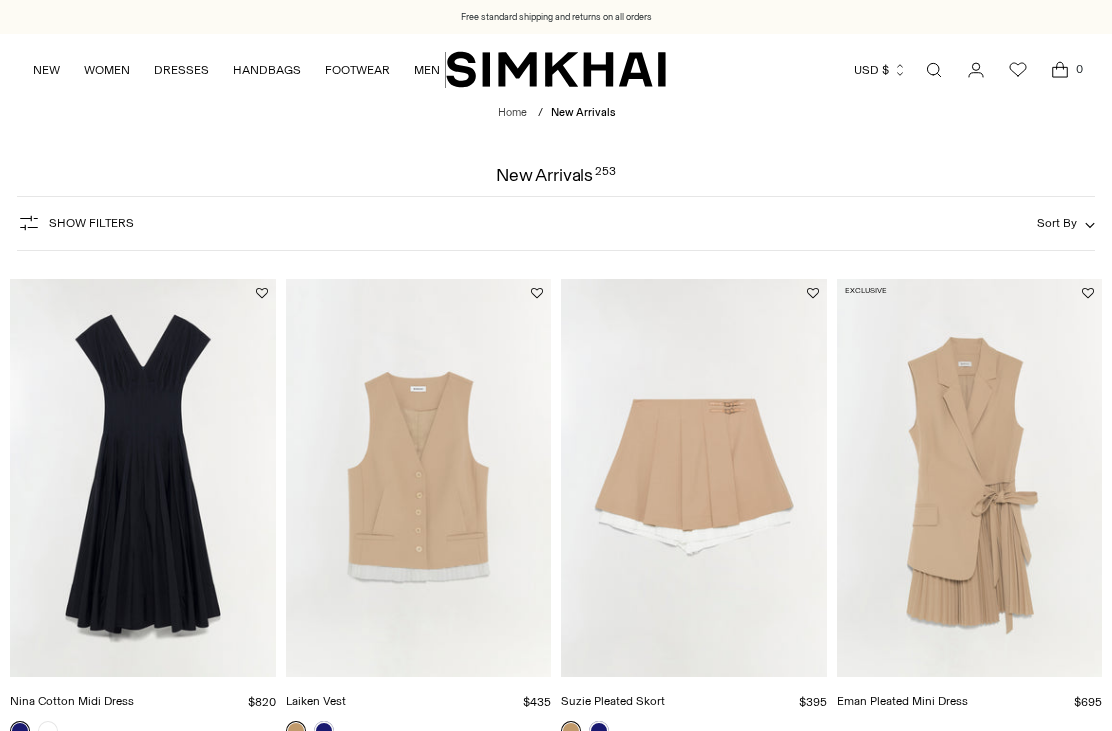 scroll, scrollTop: 0, scrollLeft: 0, axis: both 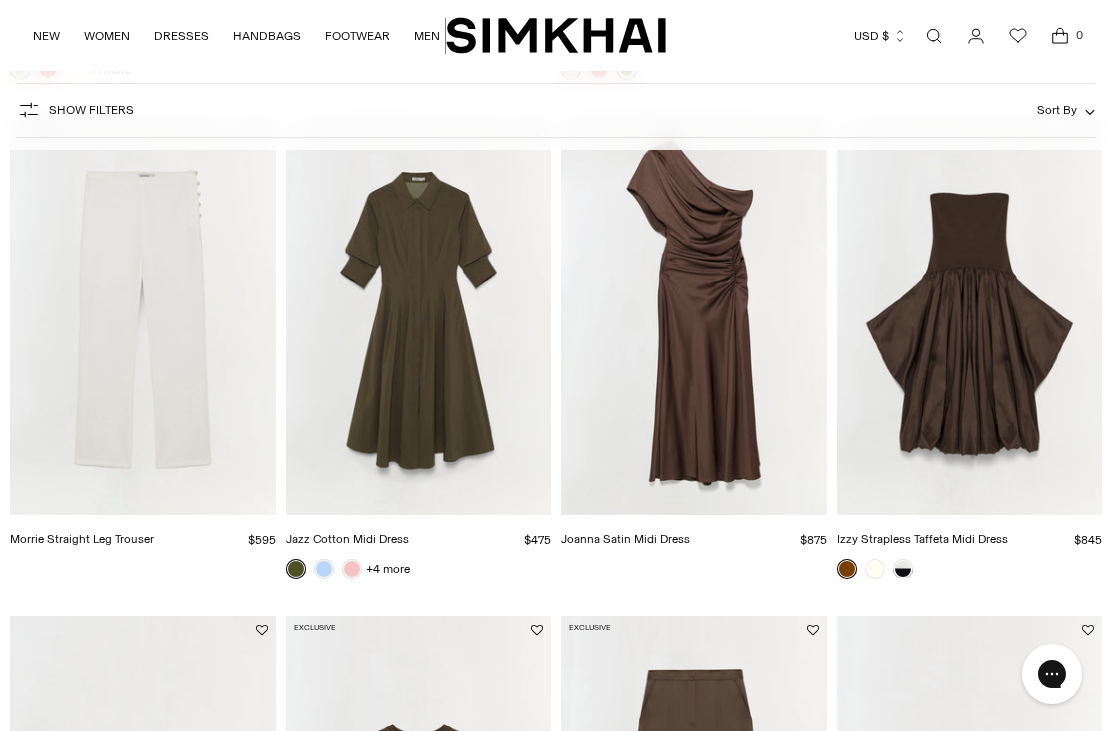click at bounding box center (324, 569) 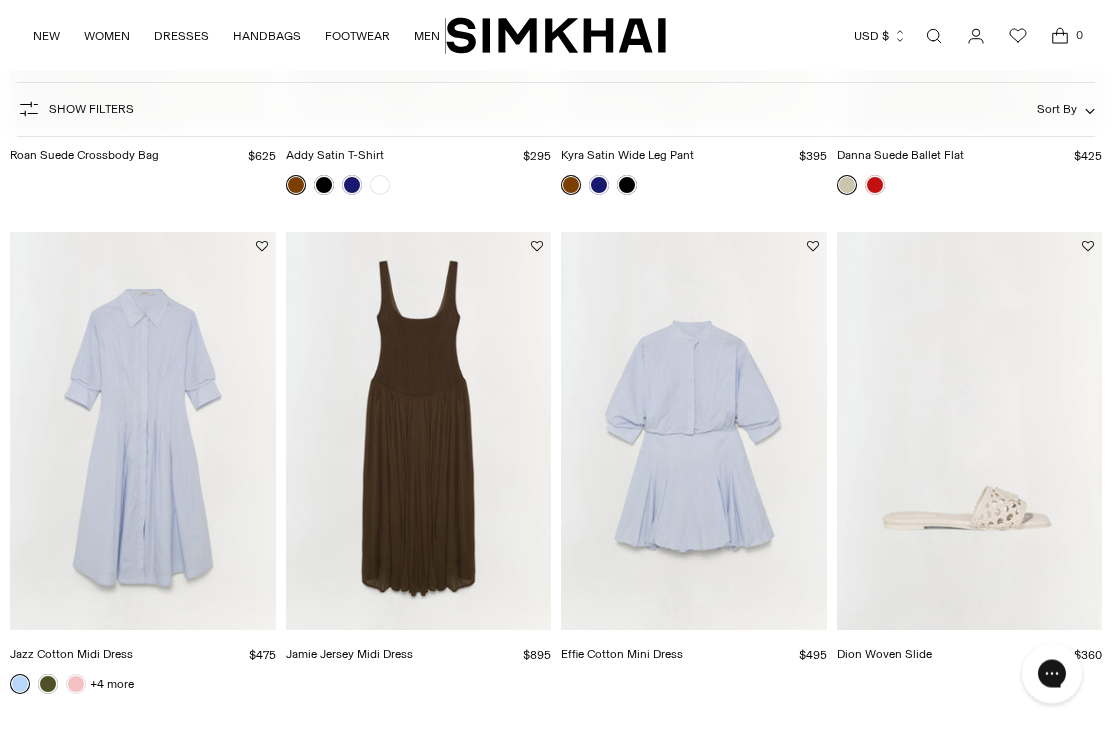 scroll, scrollTop: 4520, scrollLeft: 0, axis: vertical 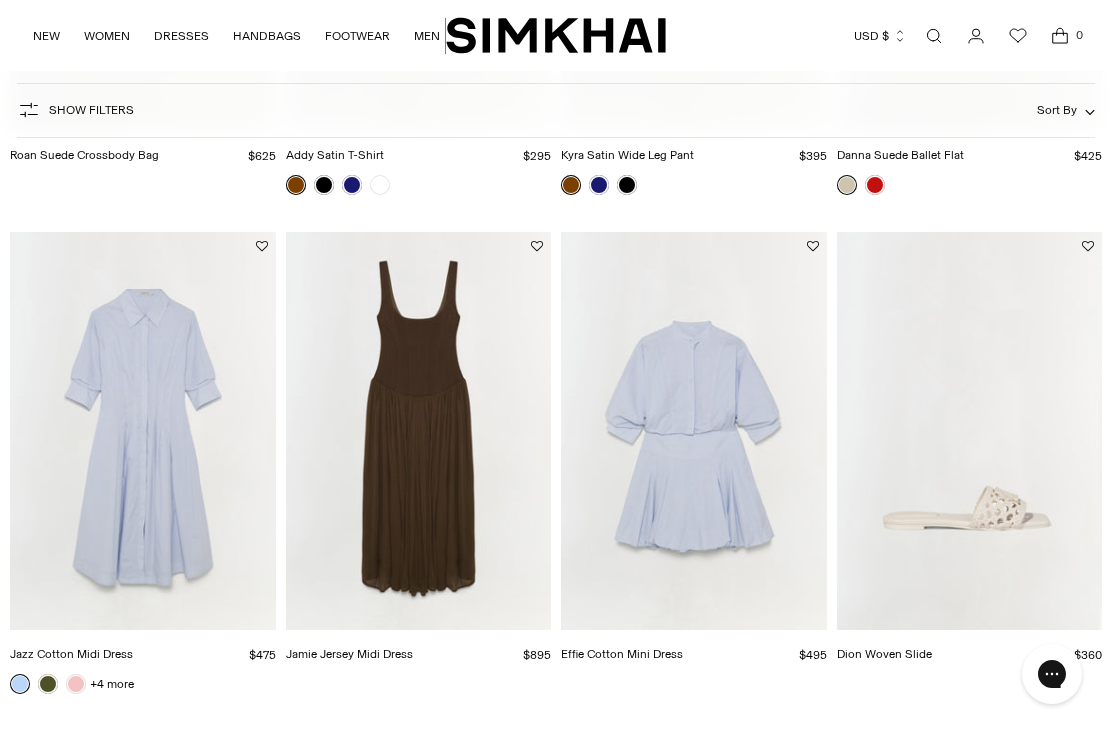 click at bounding box center (694, 431) 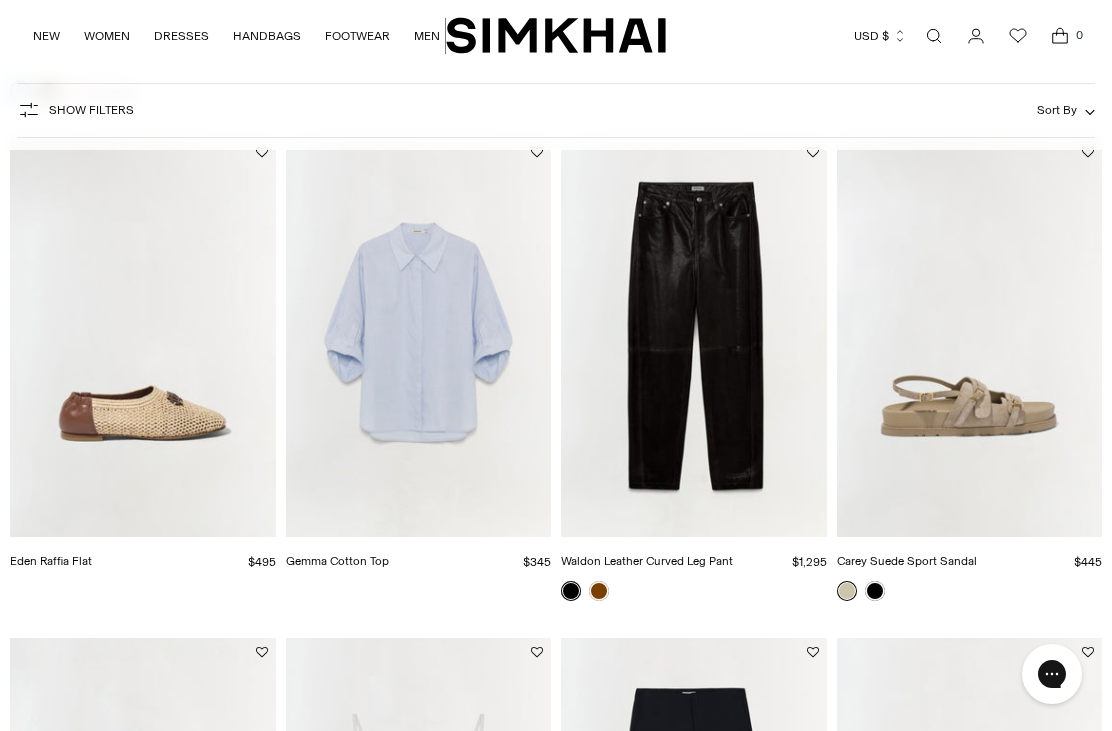 scroll, scrollTop: 5123, scrollLeft: 0, axis: vertical 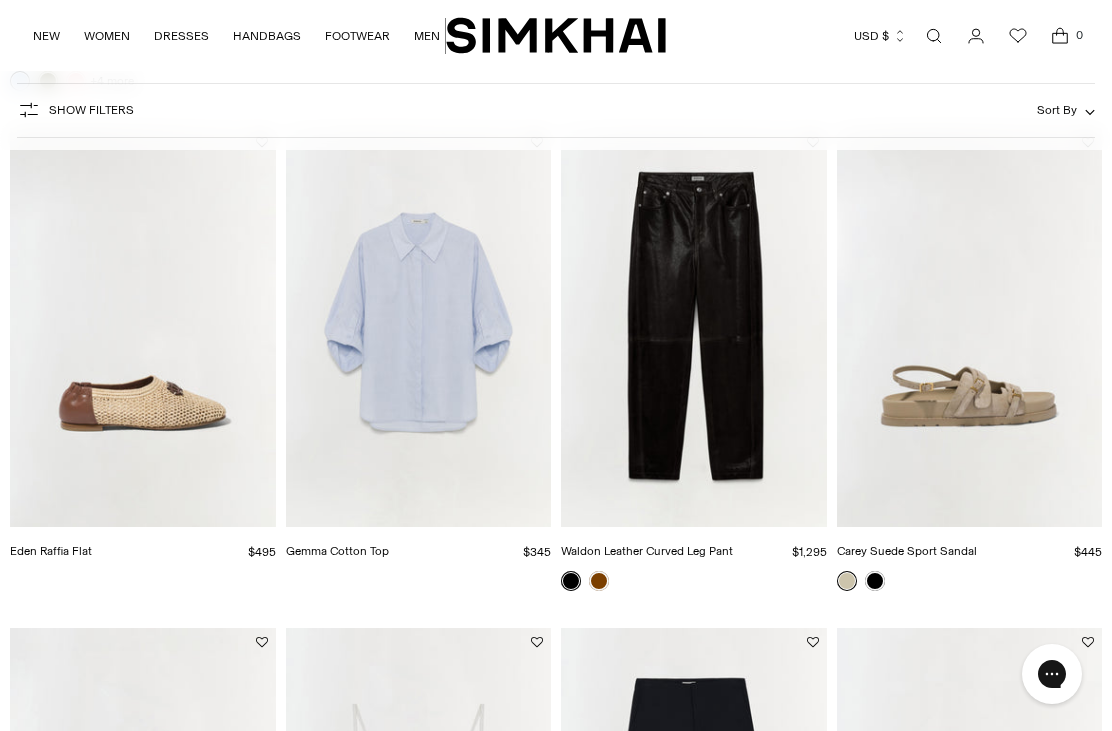 click at bounding box center (419, 327) 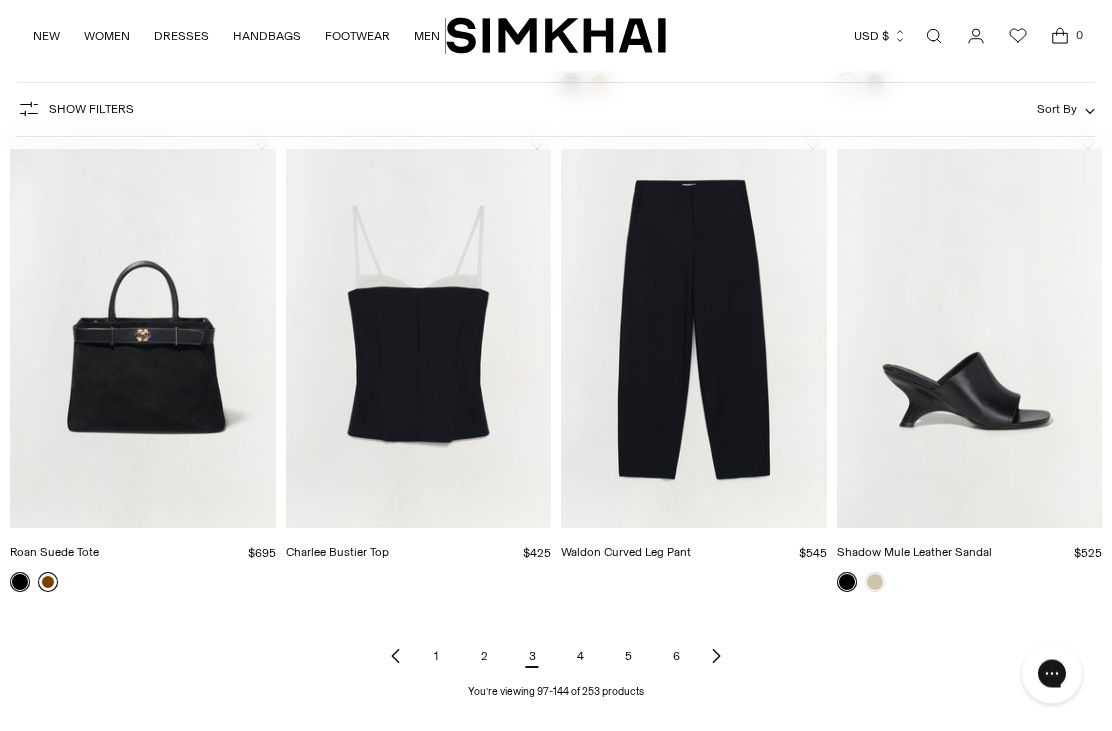 scroll, scrollTop: 5667, scrollLeft: 0, axis: vertical 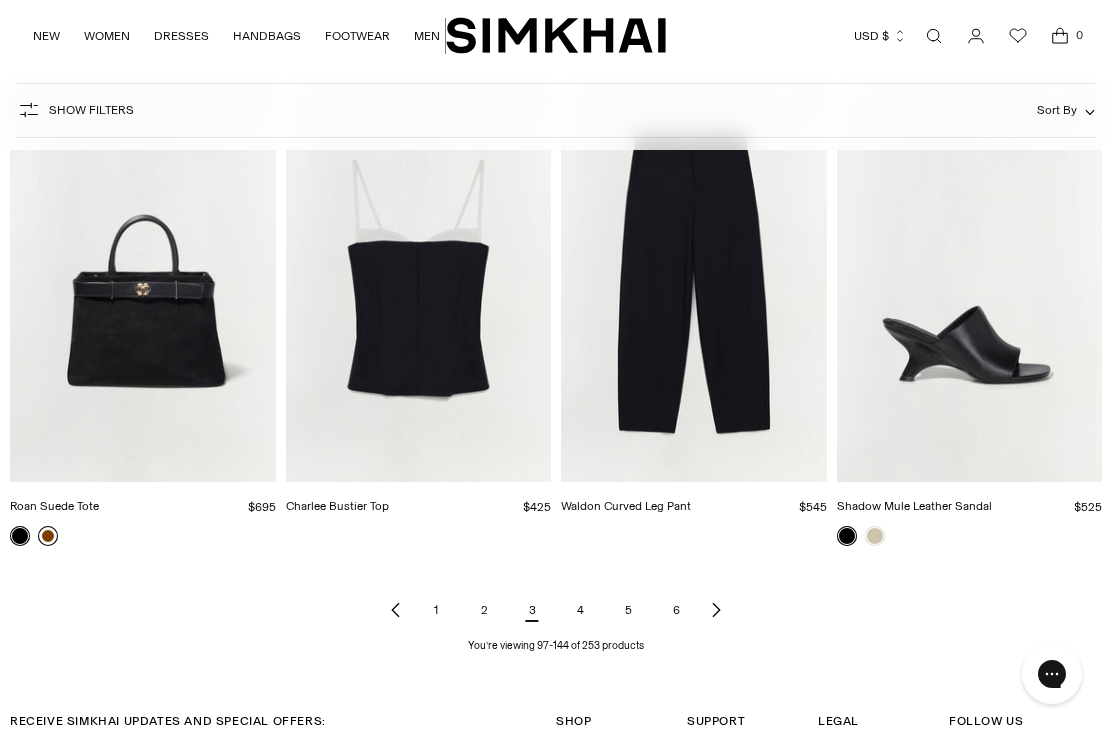 click on "4" at bounding box center [580, 610] 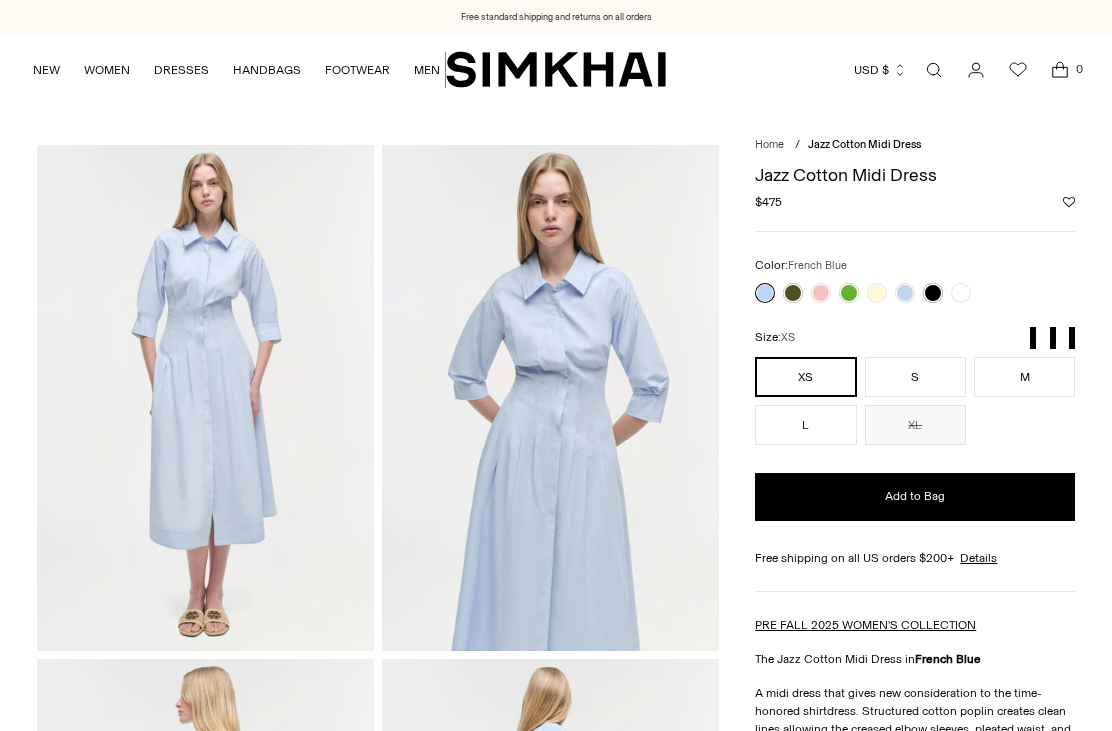 scroll, scrollTop: 0, scrollLeft: 0, axis: both 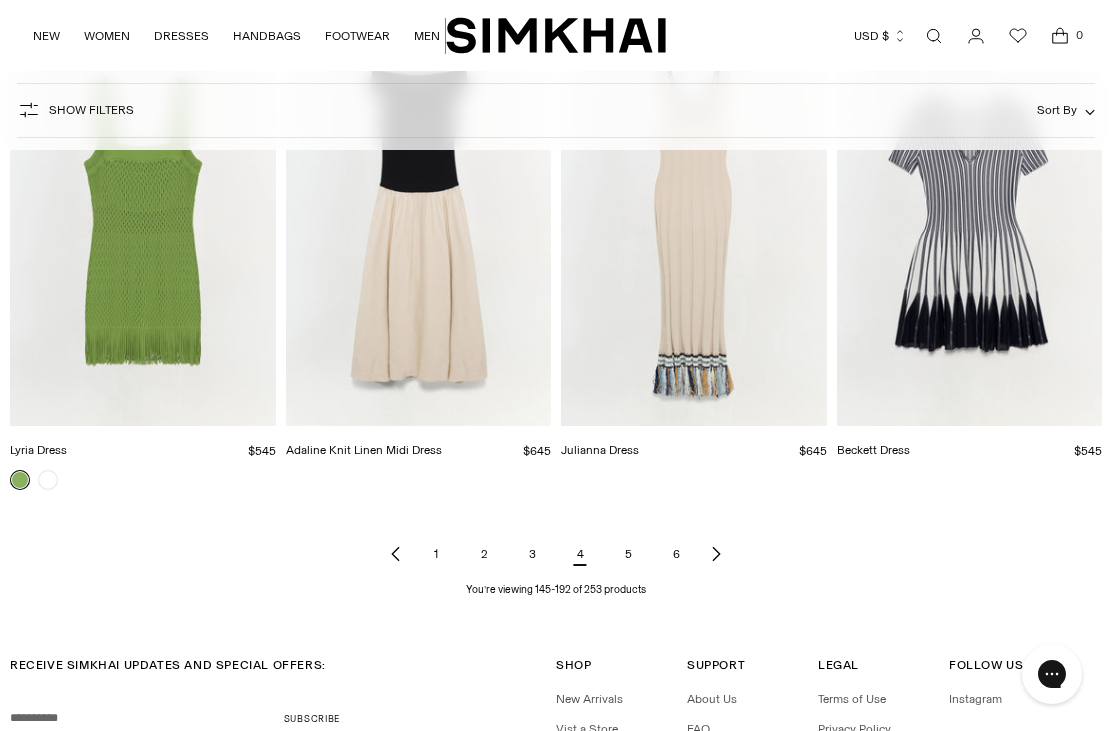 click on "5" at bounding box center (628, 554) 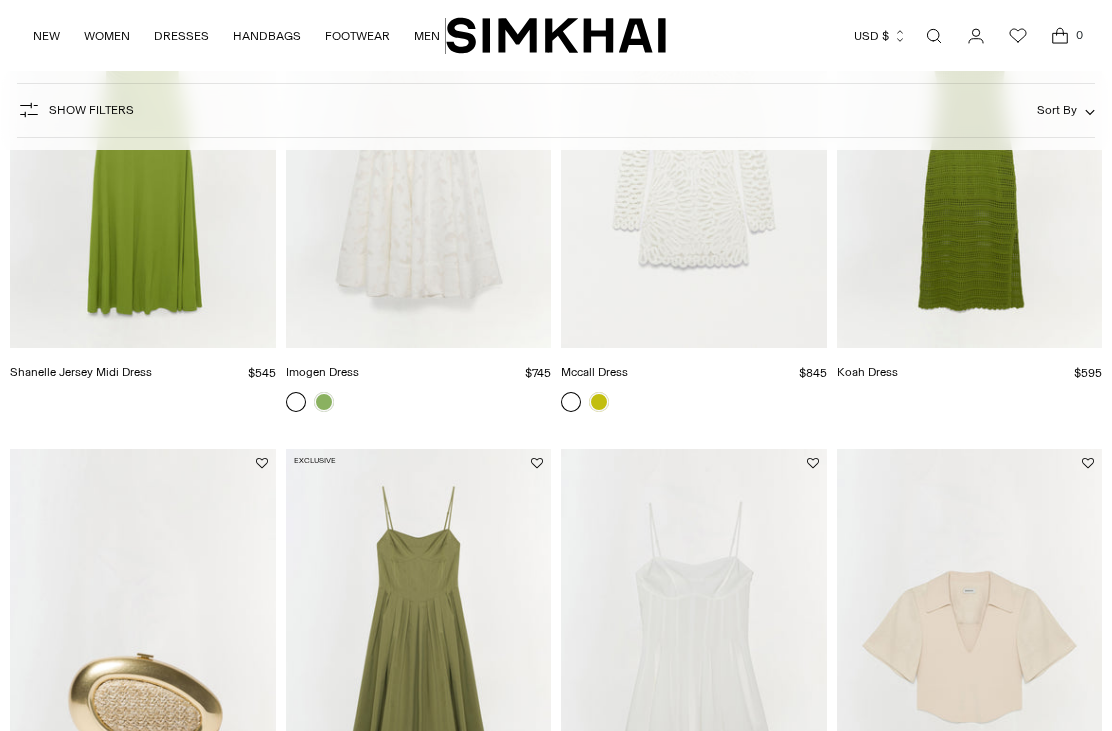 scroll, scrollTop: 544, scrollLeft: 0, axis: vertical 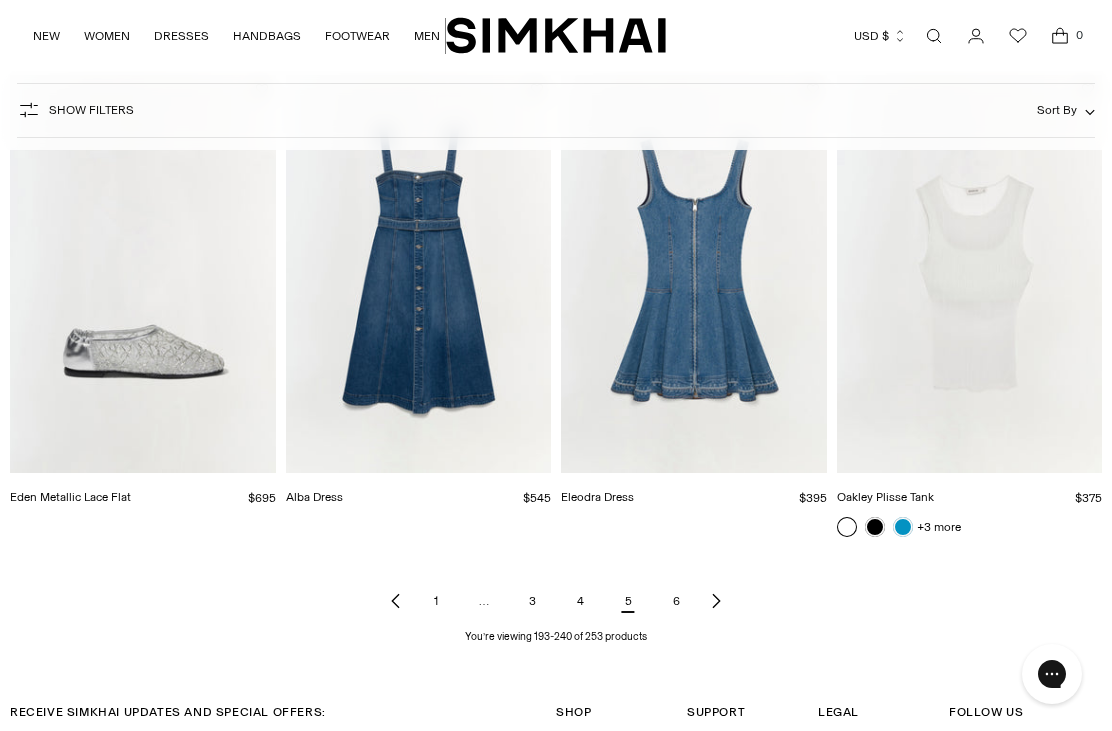 click at bounding box center (875, 527) 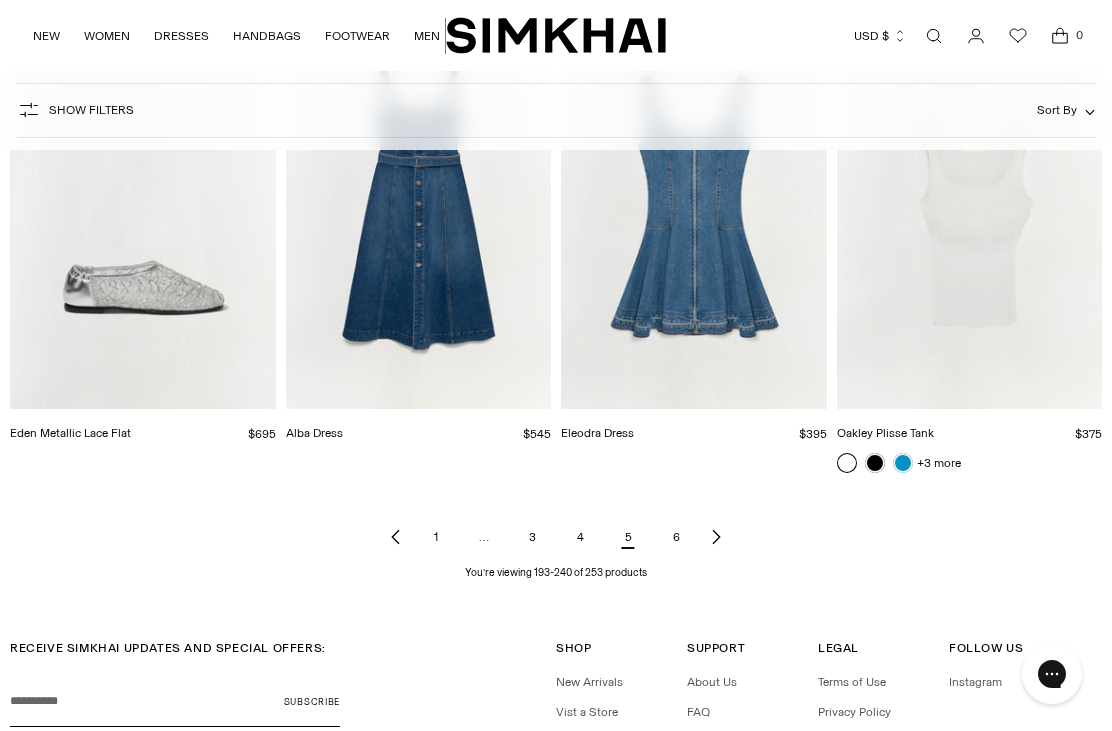 click on "6" at bounding box center [676, 537] 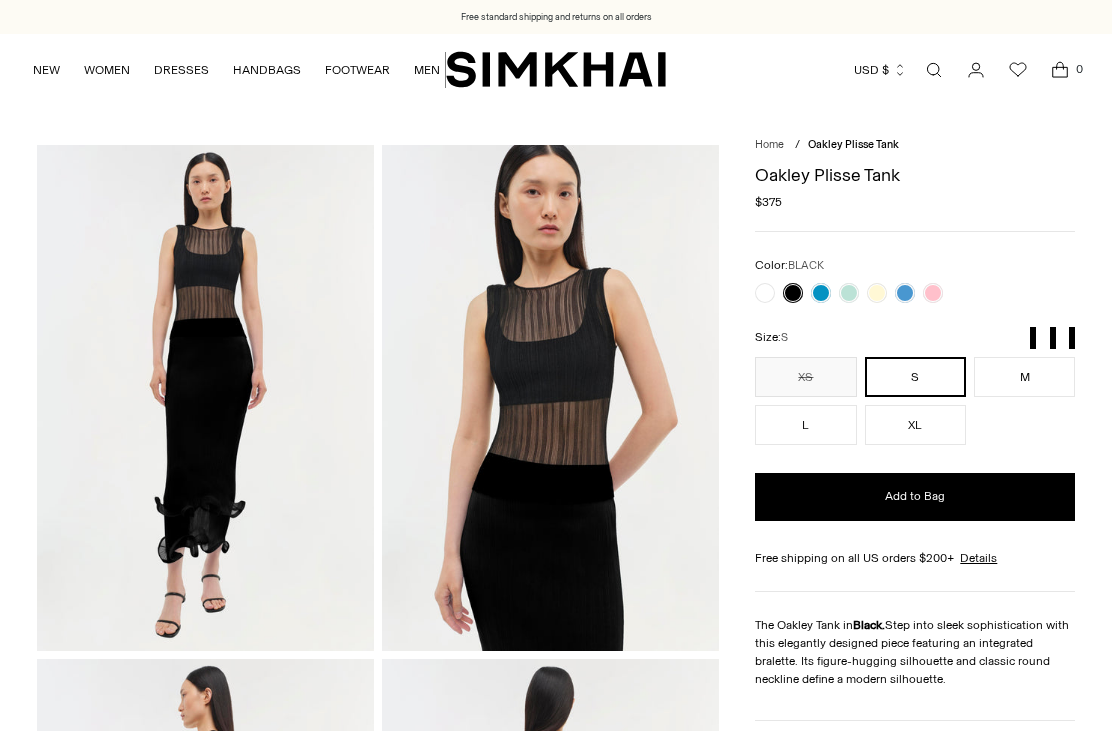 scroll, scrollTop: 0, scrollLeft: 0, axis: both 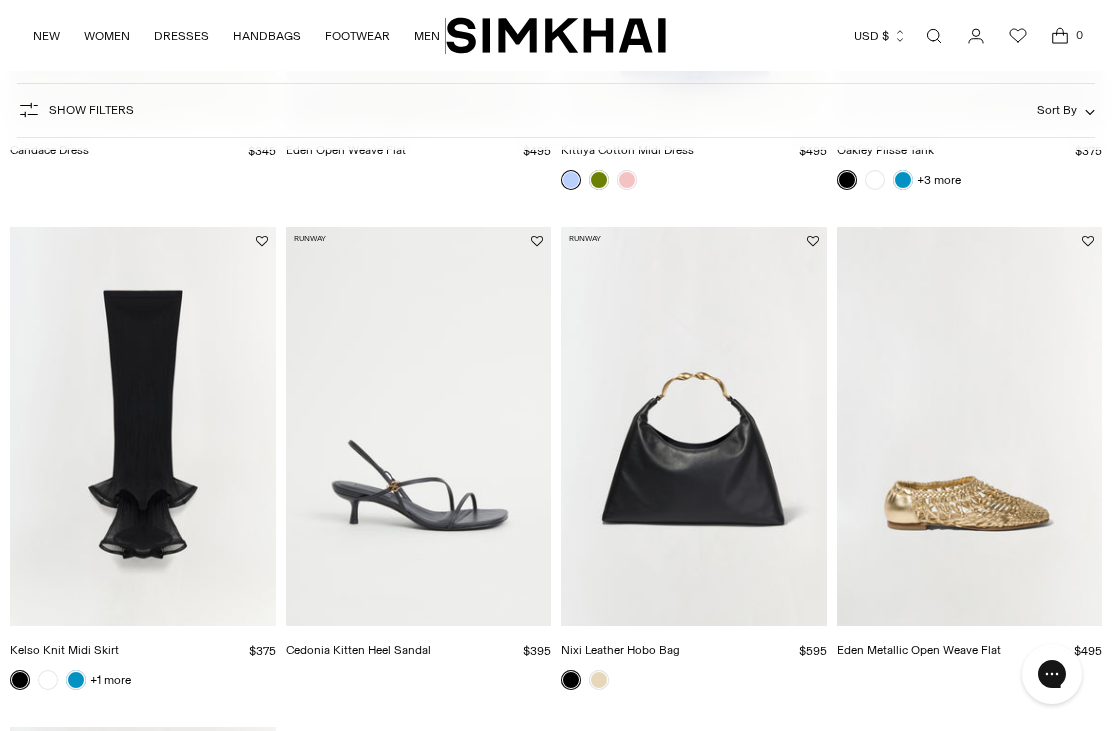 click at bounding box center (970, 426) 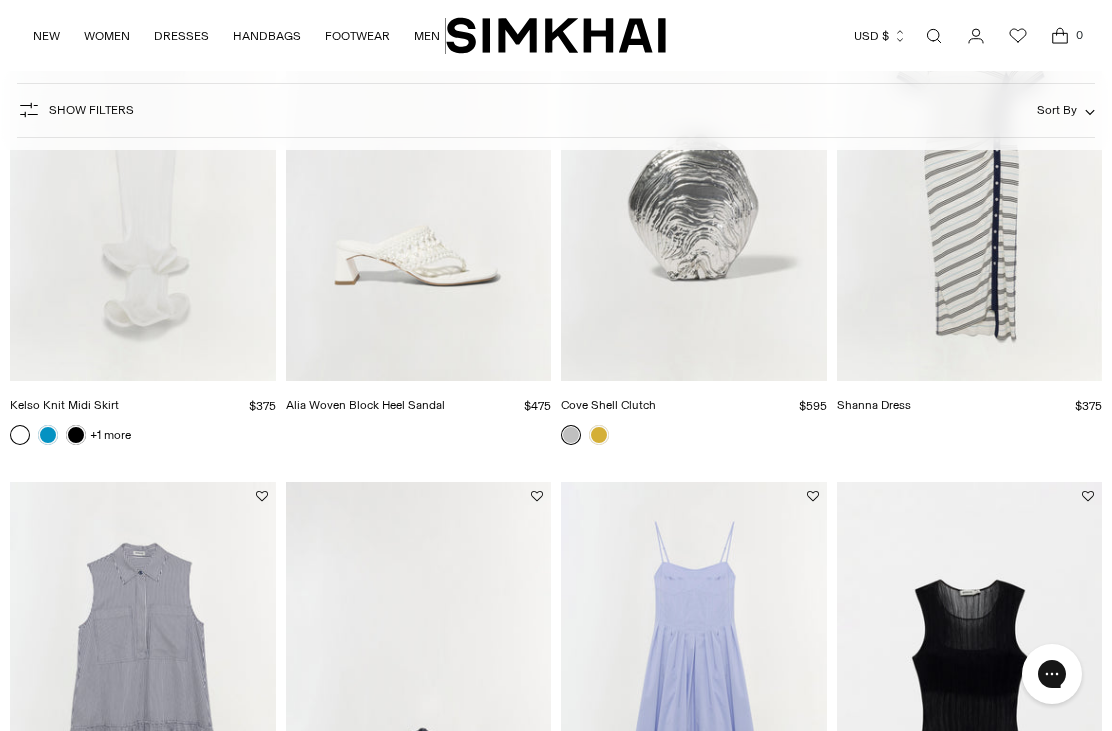 scroll, scrollTop: 0, scrollLeft: 0, axis: both 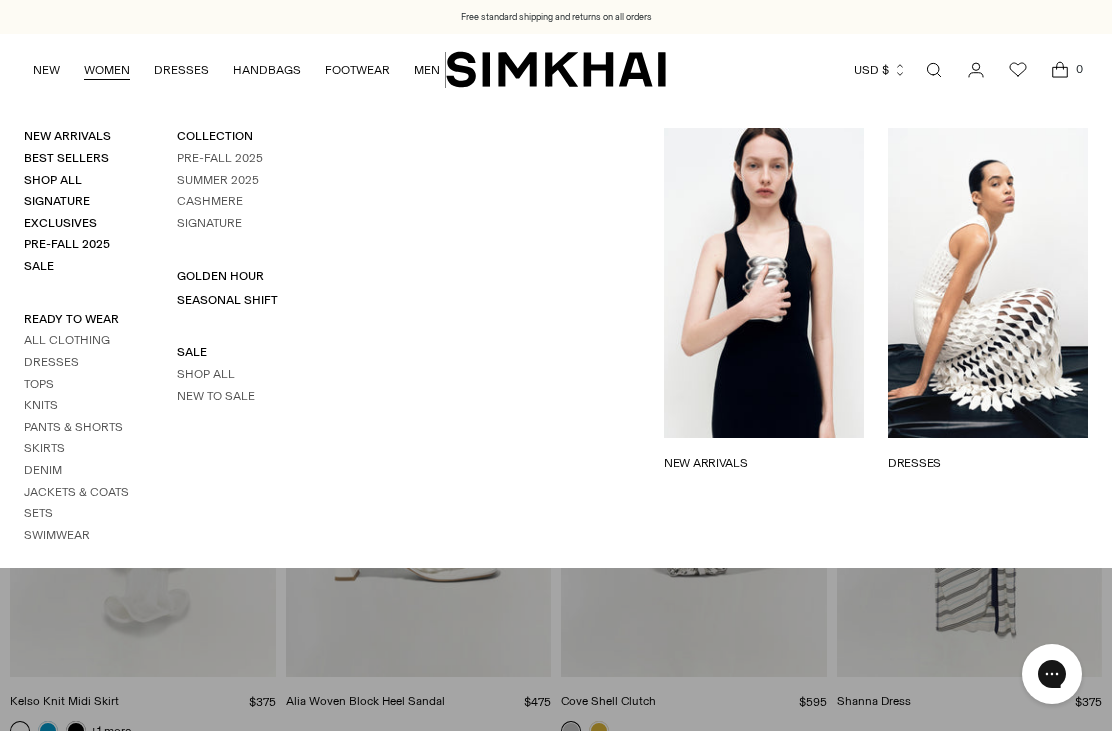 click on "Pre-Fall 2025" at bounding box center (67, 244) 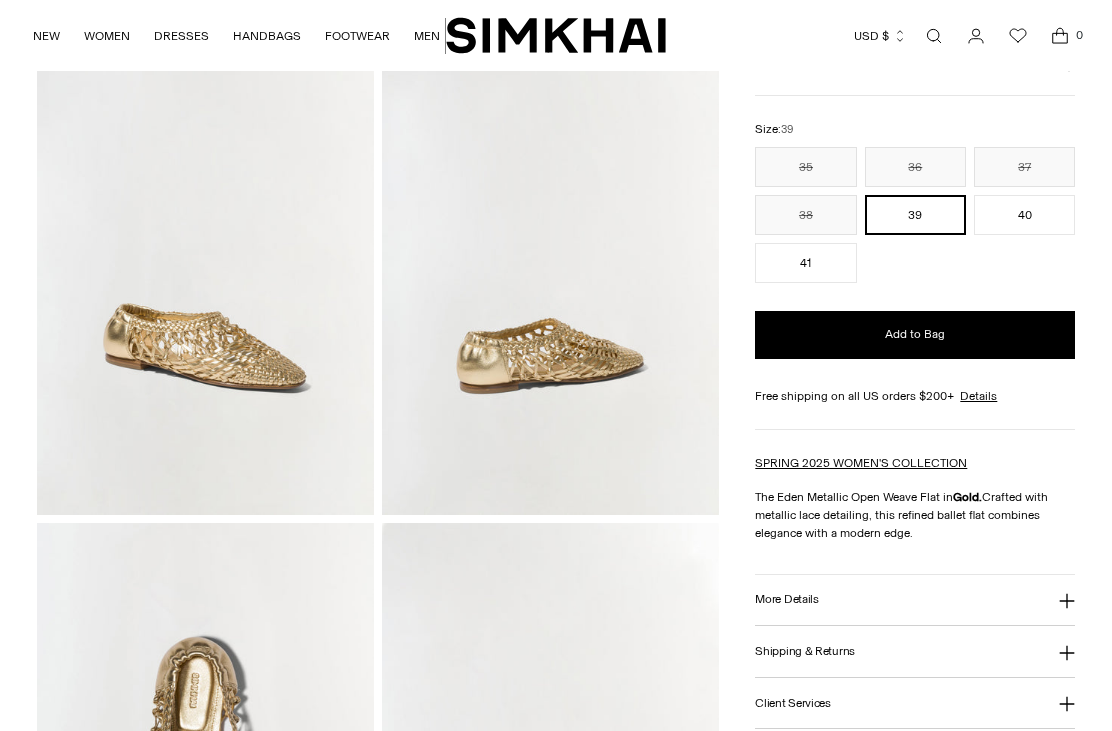scroll, scrollTop: 136, scrollLeft: 0, axis: vertical 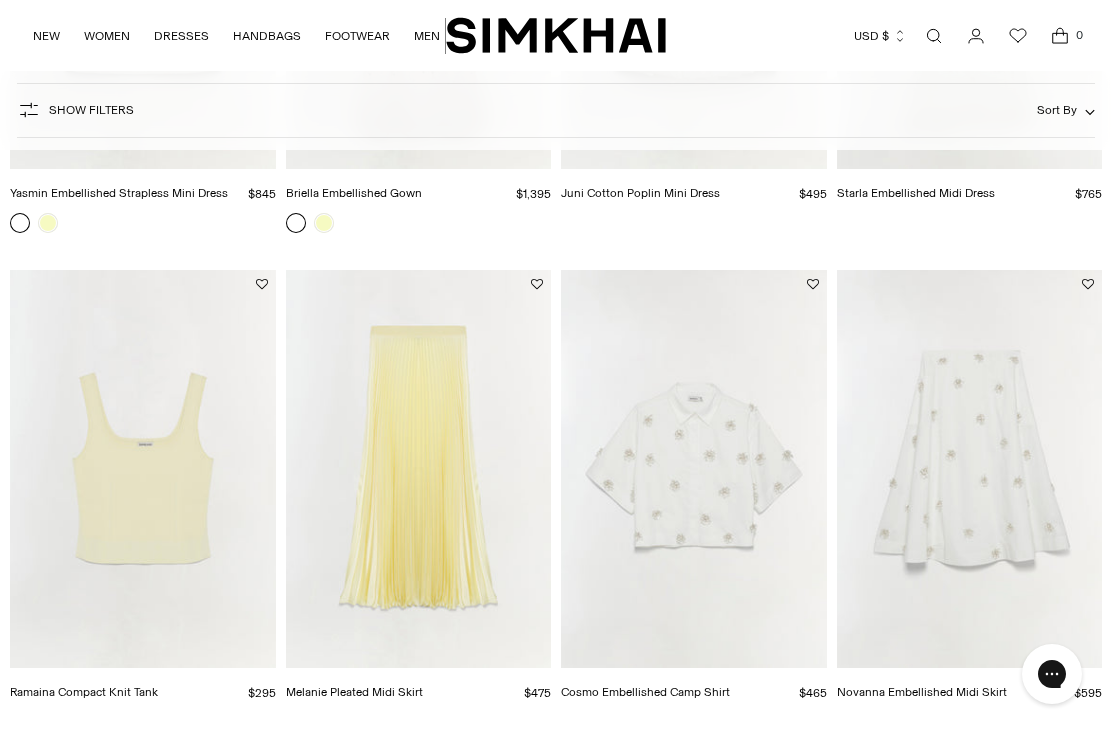 click at bounding box center (694, 469) 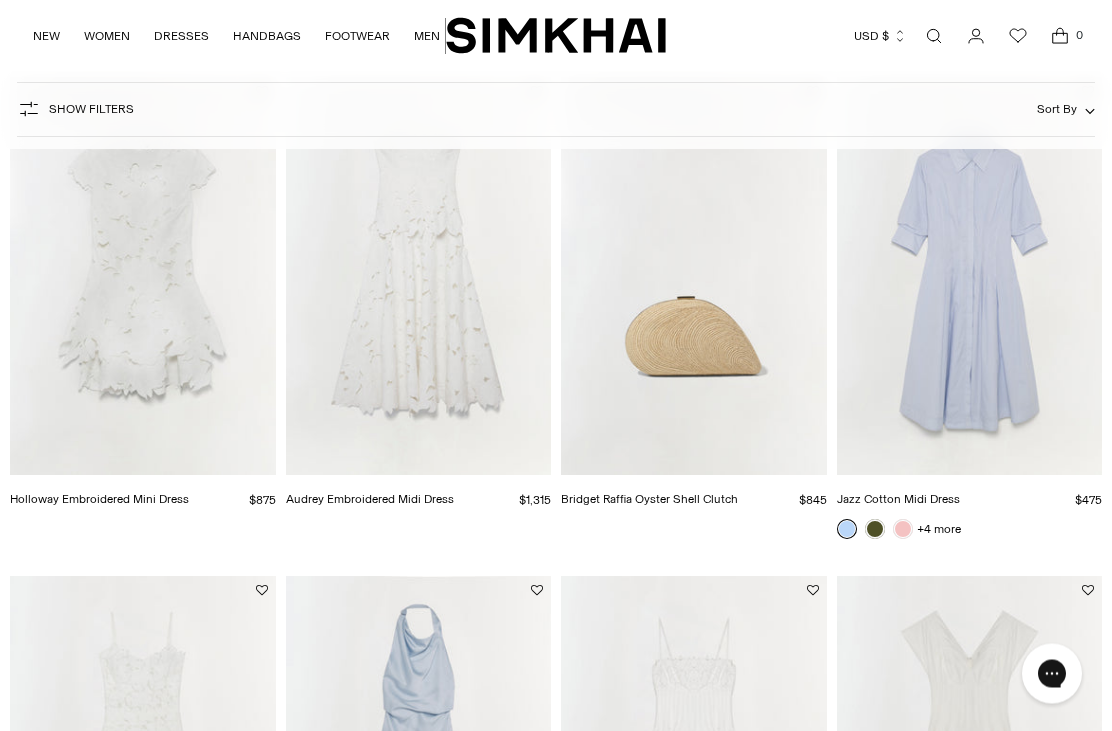 scroll, scrollTop: 2179, scrollLeft: 0, axis: vertical 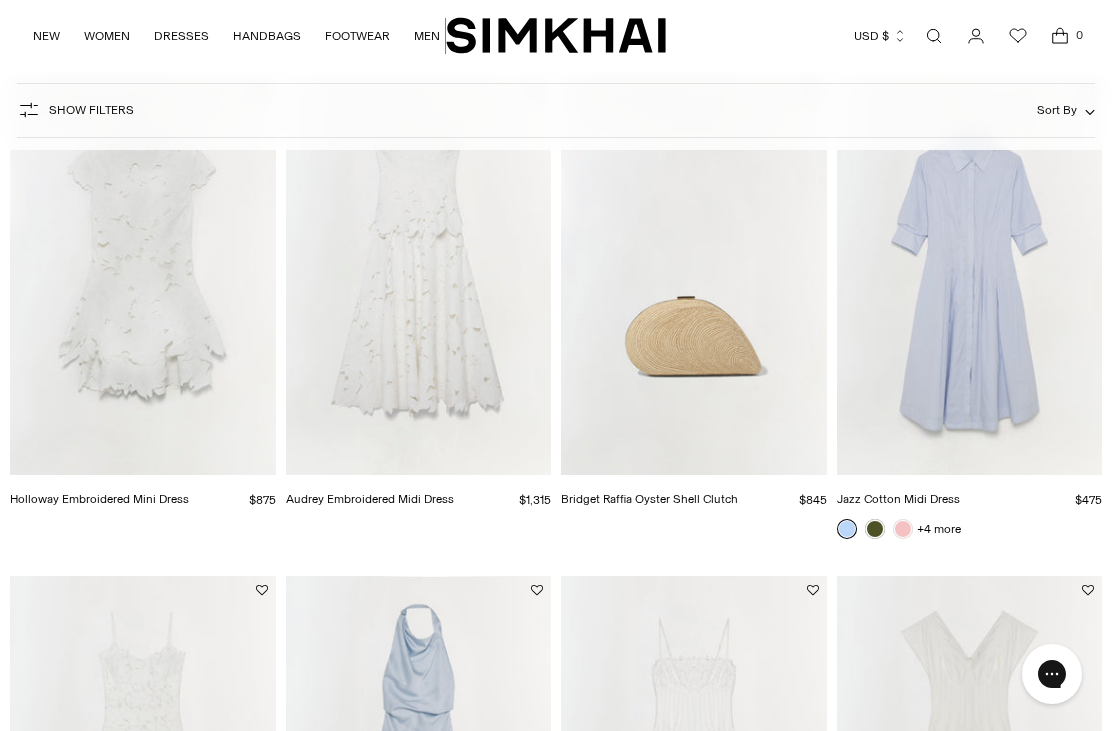 click at bounding box center (694, 276) 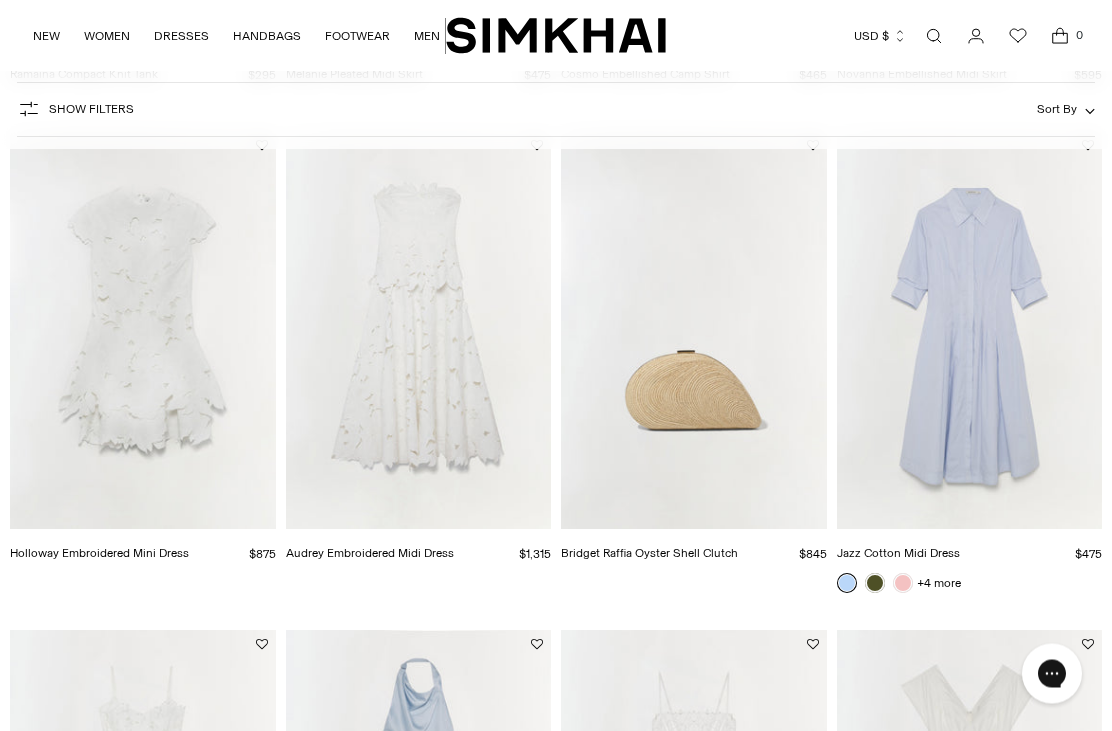 scroll, scrollTop: 2122, scrollLeft: 0, axis: vertical 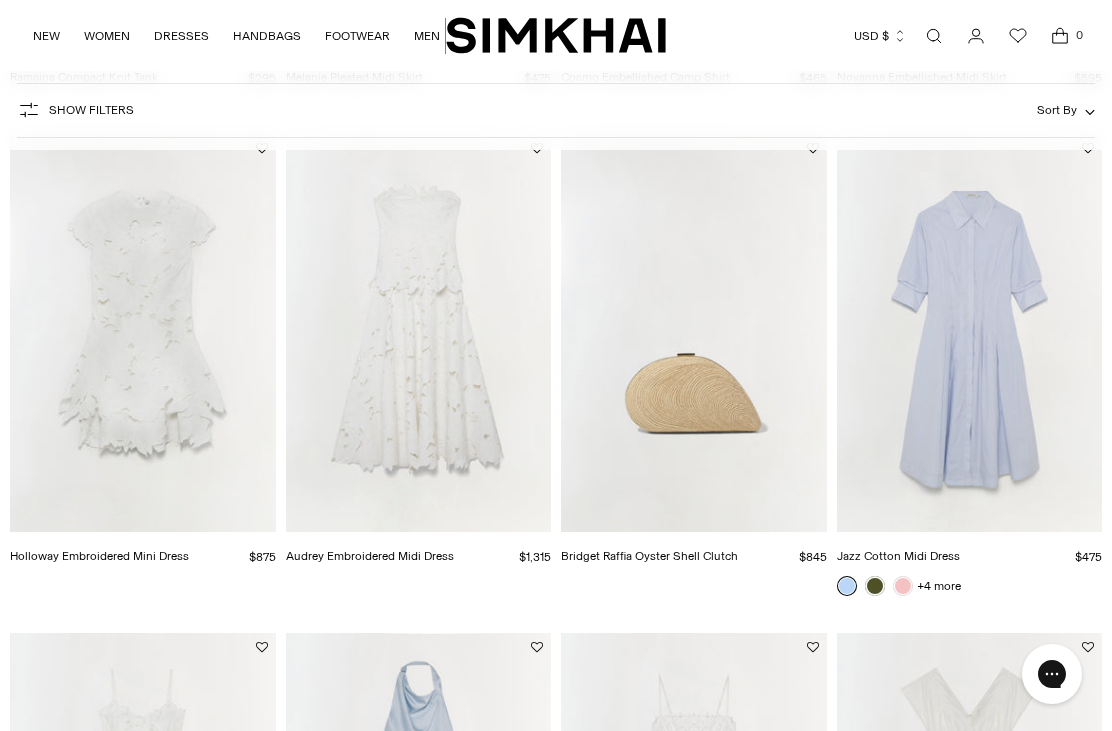 click at bounding box center (970, 333) 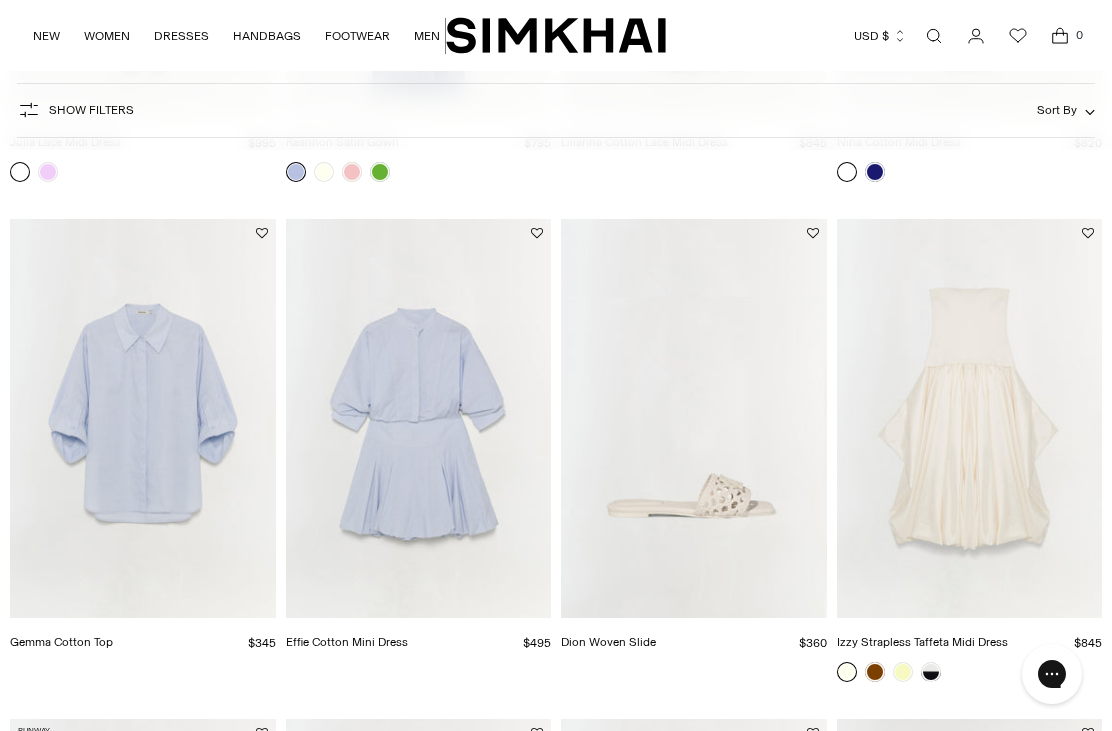 scroll, scrollTop: 3132, scrollLeft: 0, axis: vertical 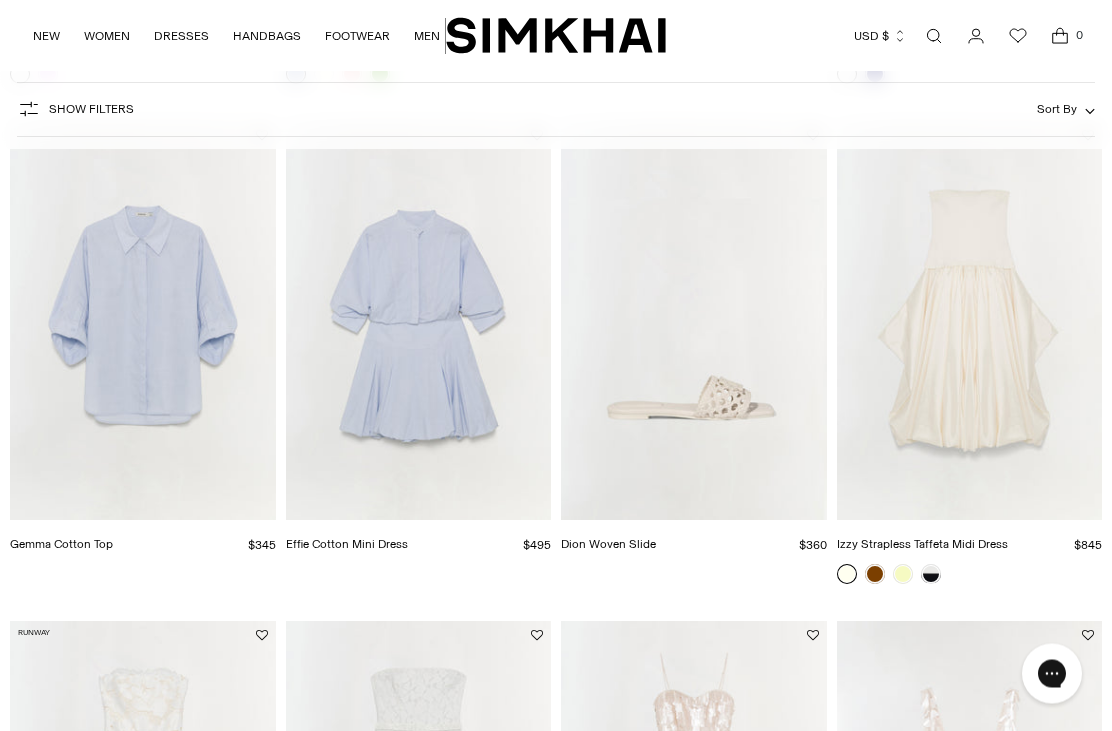 click at bounding box center (143, 321) 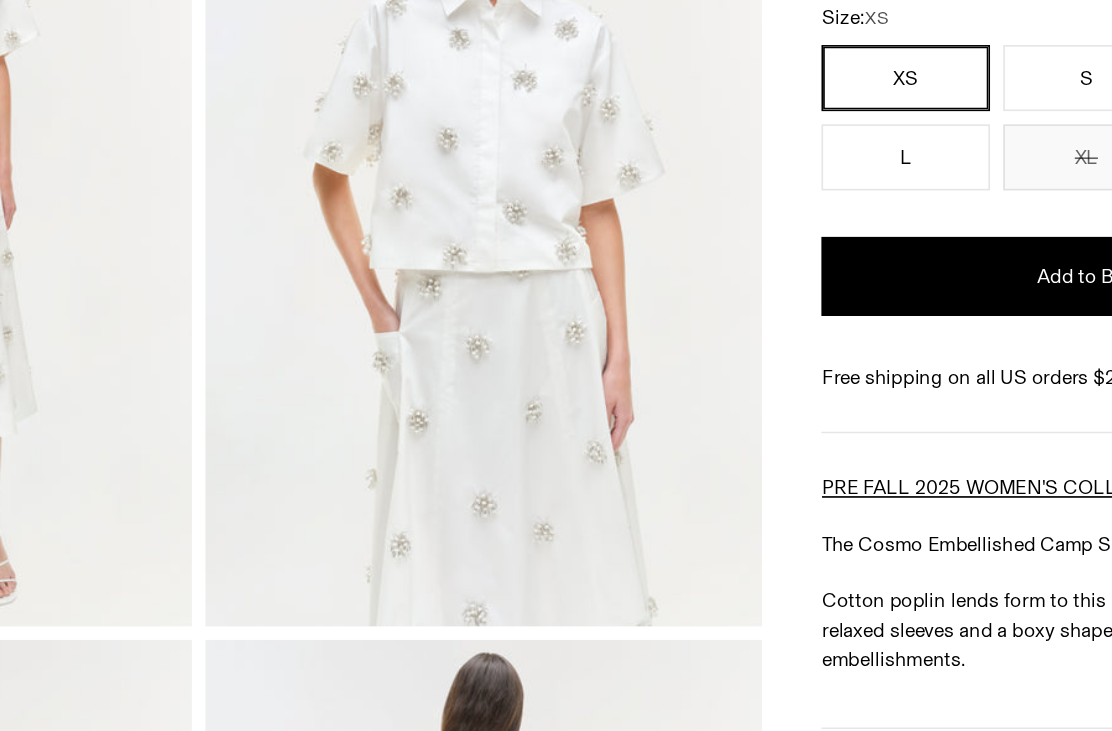 scroll, scrollTop: 0, scrollLeft: 0, axis: both 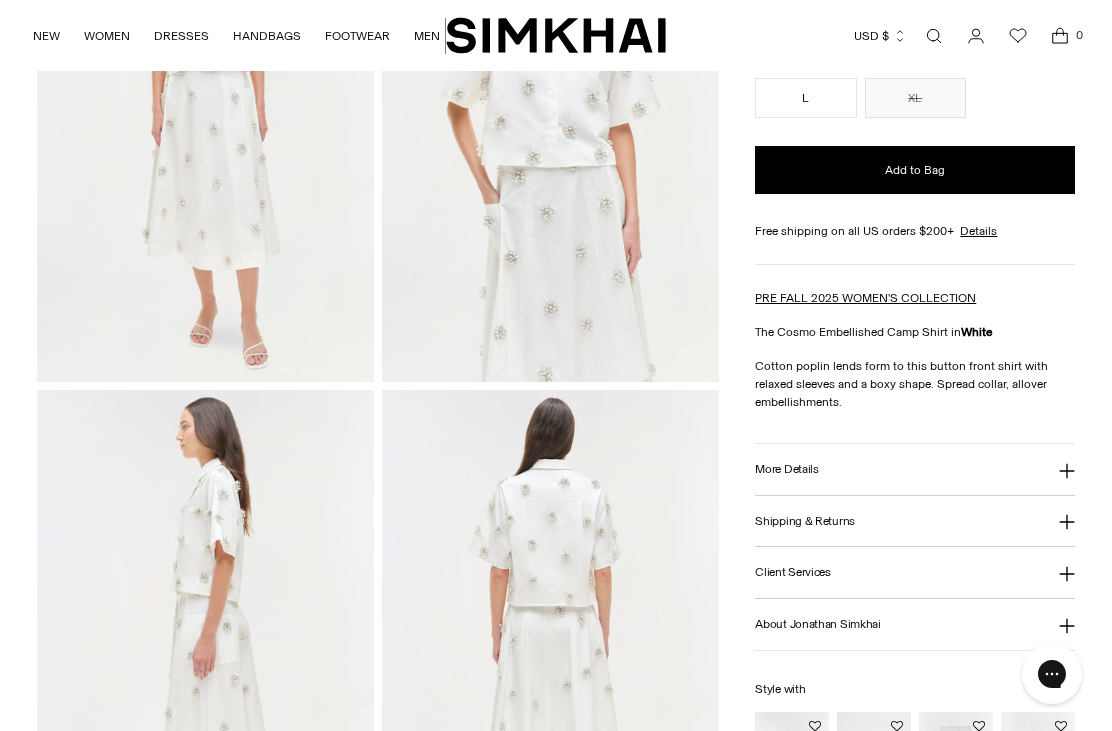 click 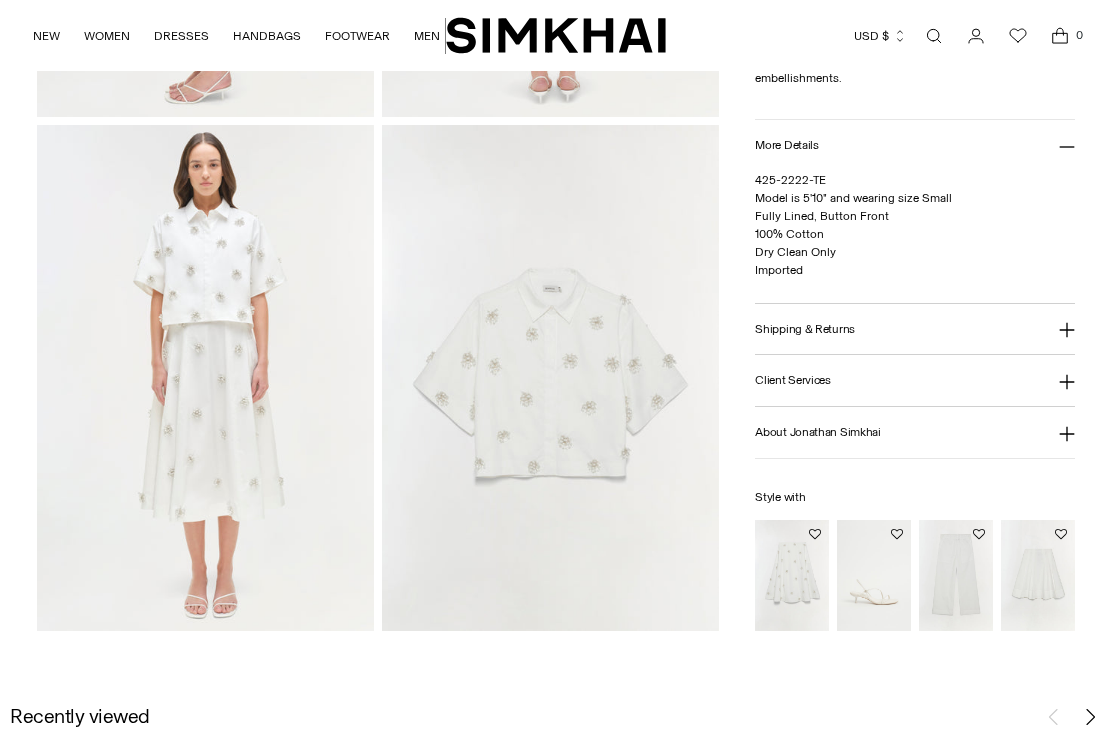 scroll, scrollTop: 1054, scrollLeft: 0, axis: vertical 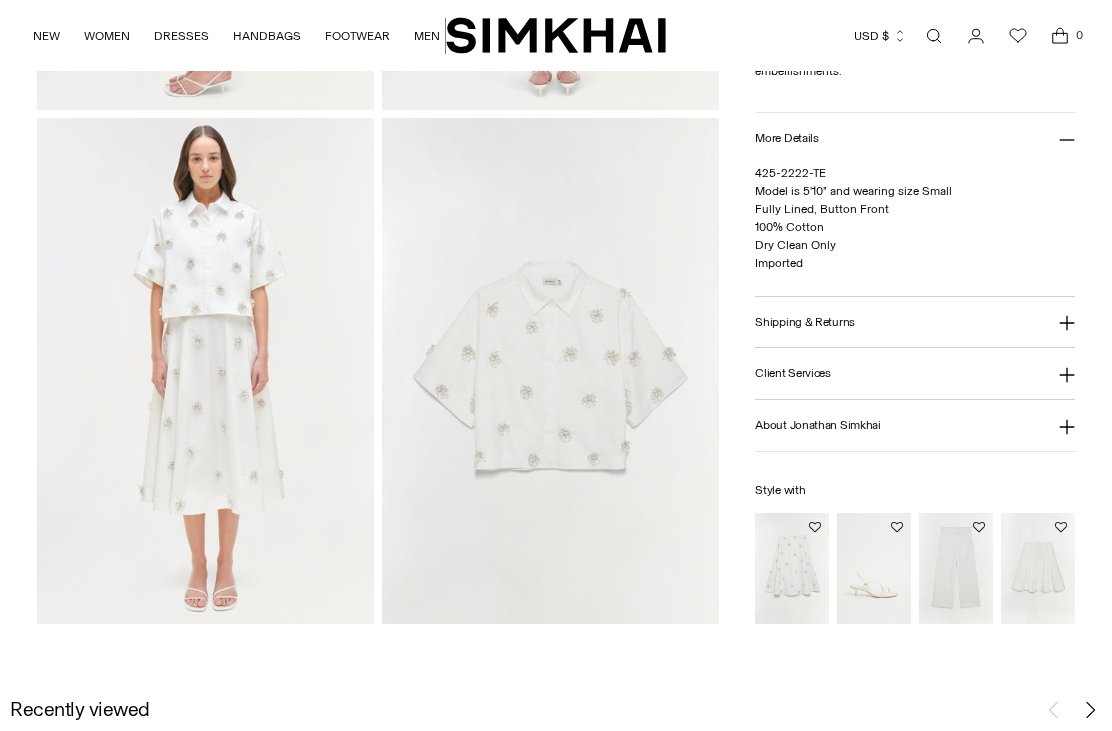 click at bounding box center (956, 568) 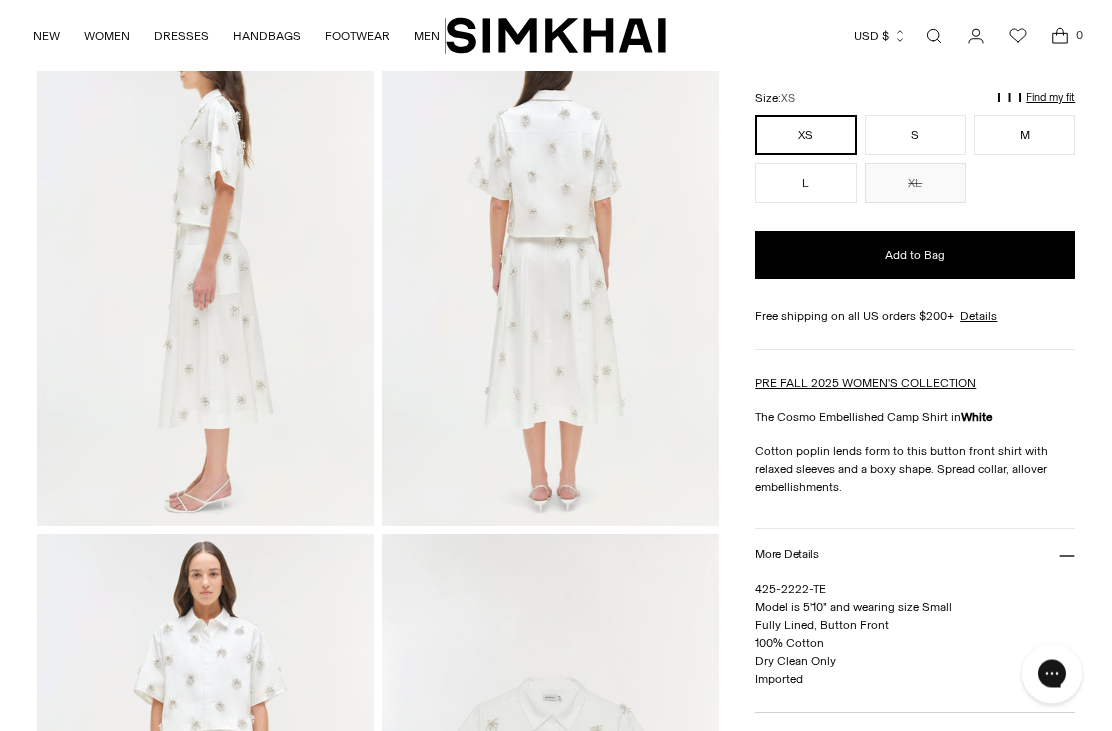 scroll, scrollTop: 473, scrollLeft: 0, axis: vertical 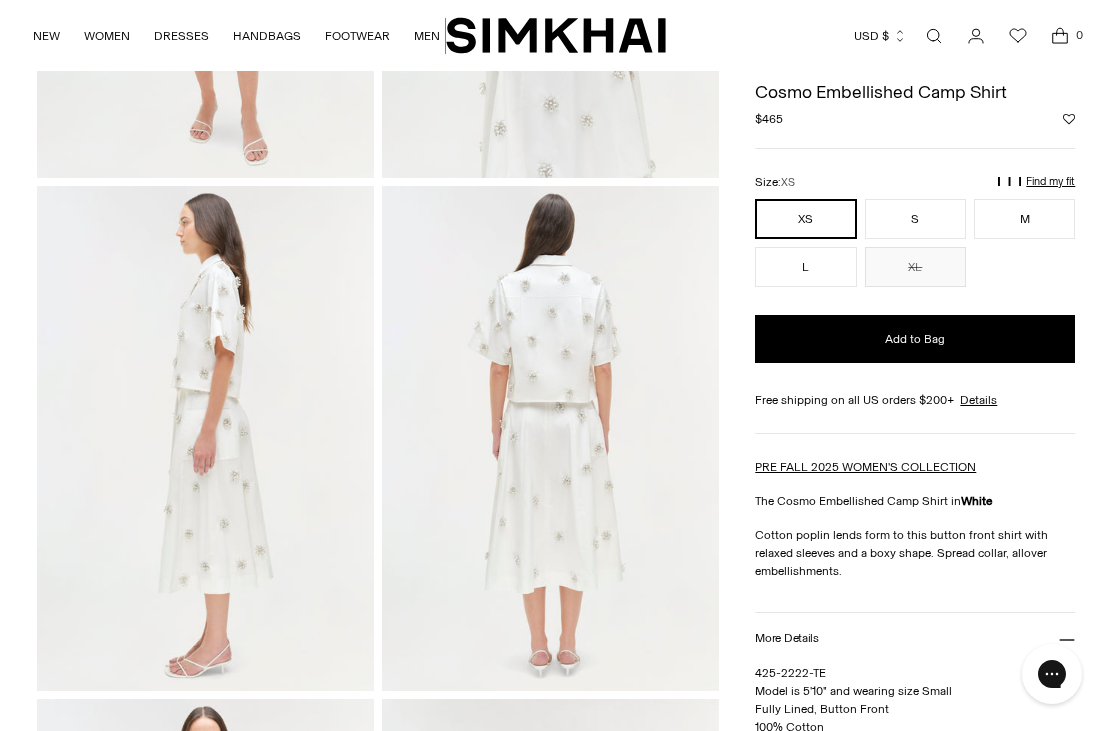 click on "S" at bounding box center (915, 220) 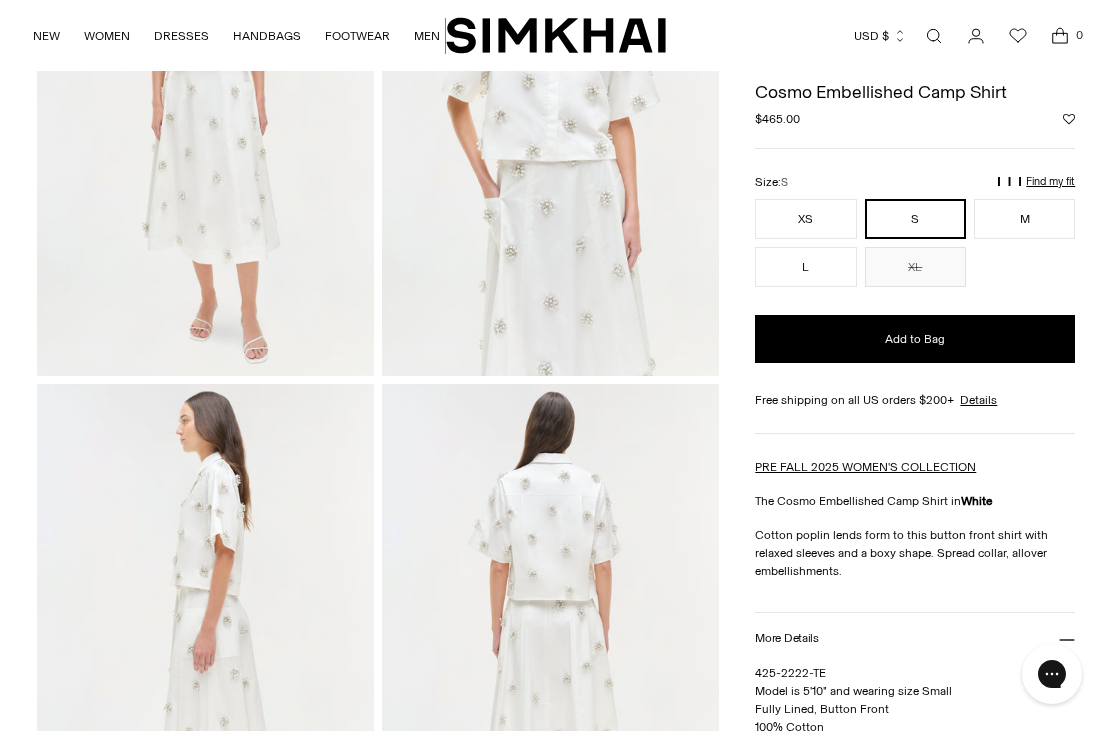 scroll, scrollTop: 247, scrollLeft: 0, axis: vertical 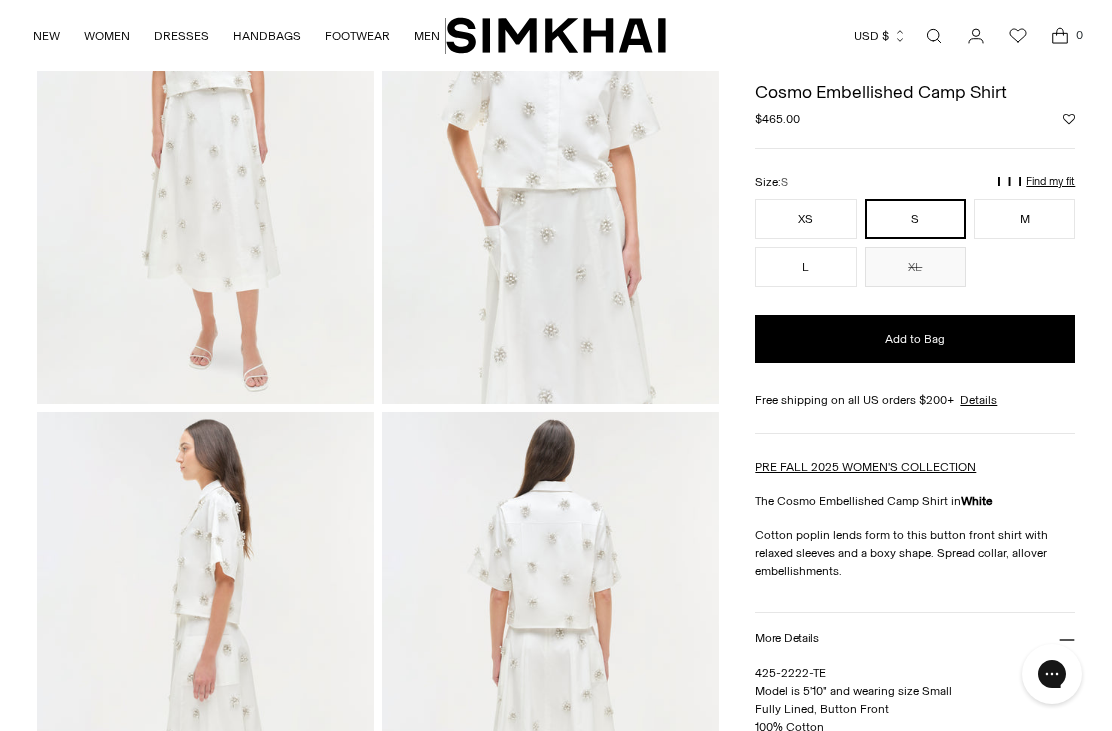 click on "Add to Bag" at bounding box center (915, 340) 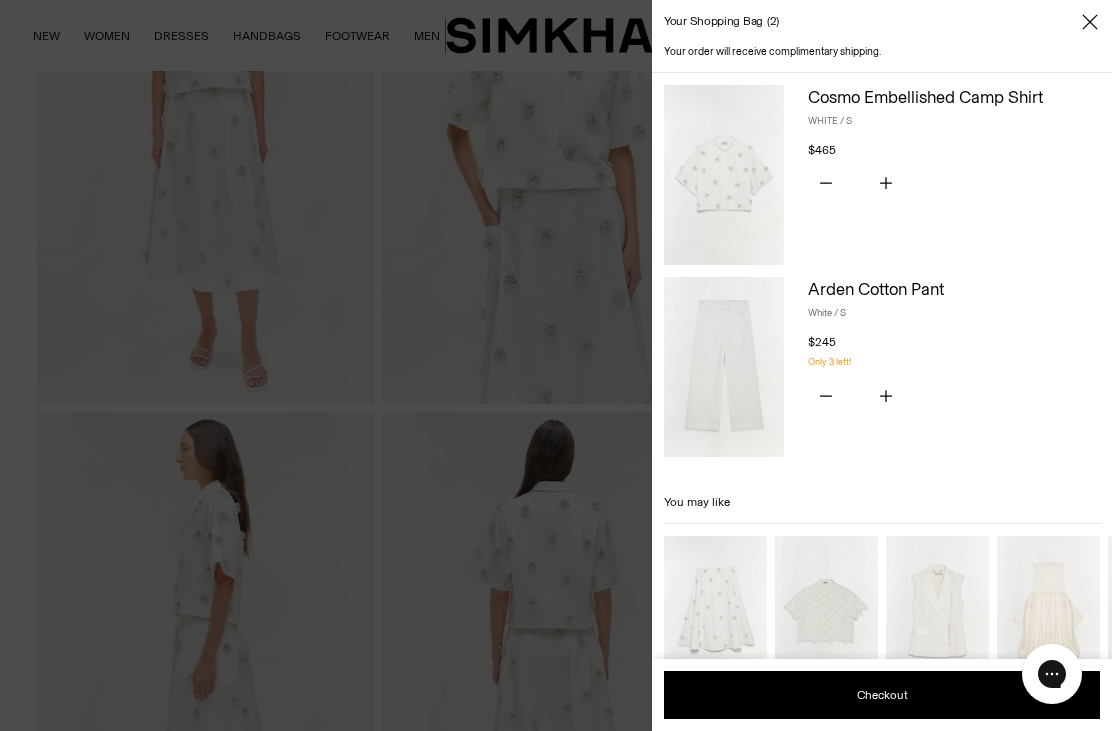 click on "Your shopping bag 2" at bounding box center (882, 22) 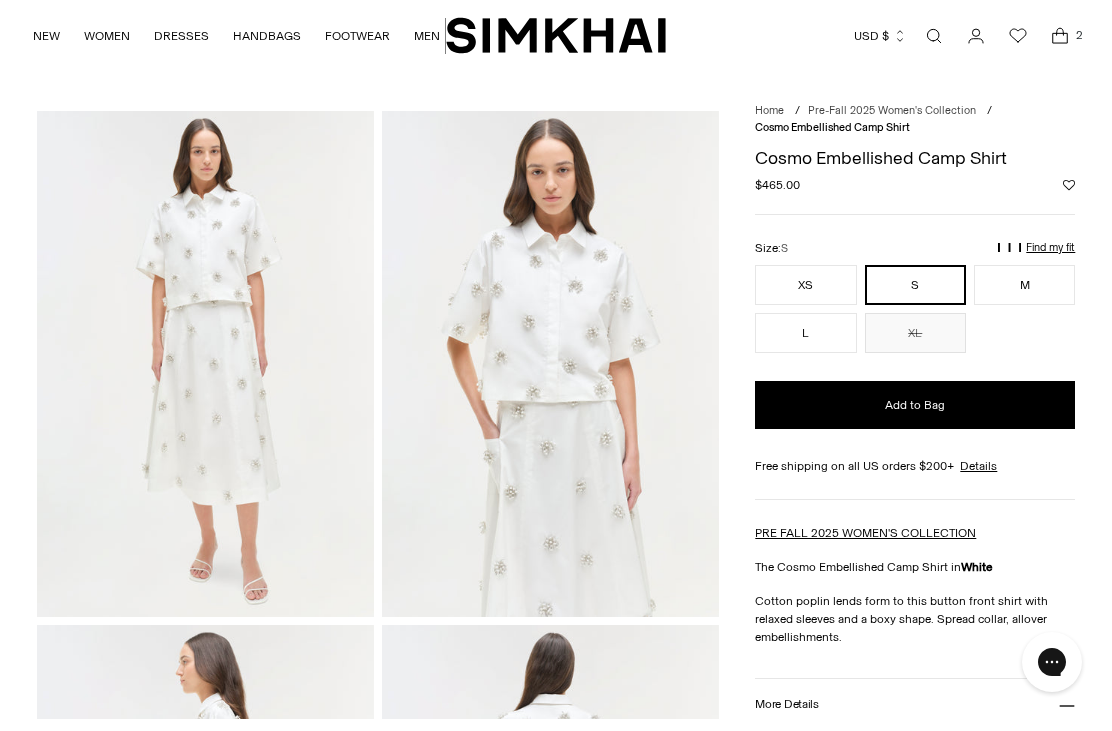 scroll, scrollTop: 47, scrollLeft: 0, axis: vertical 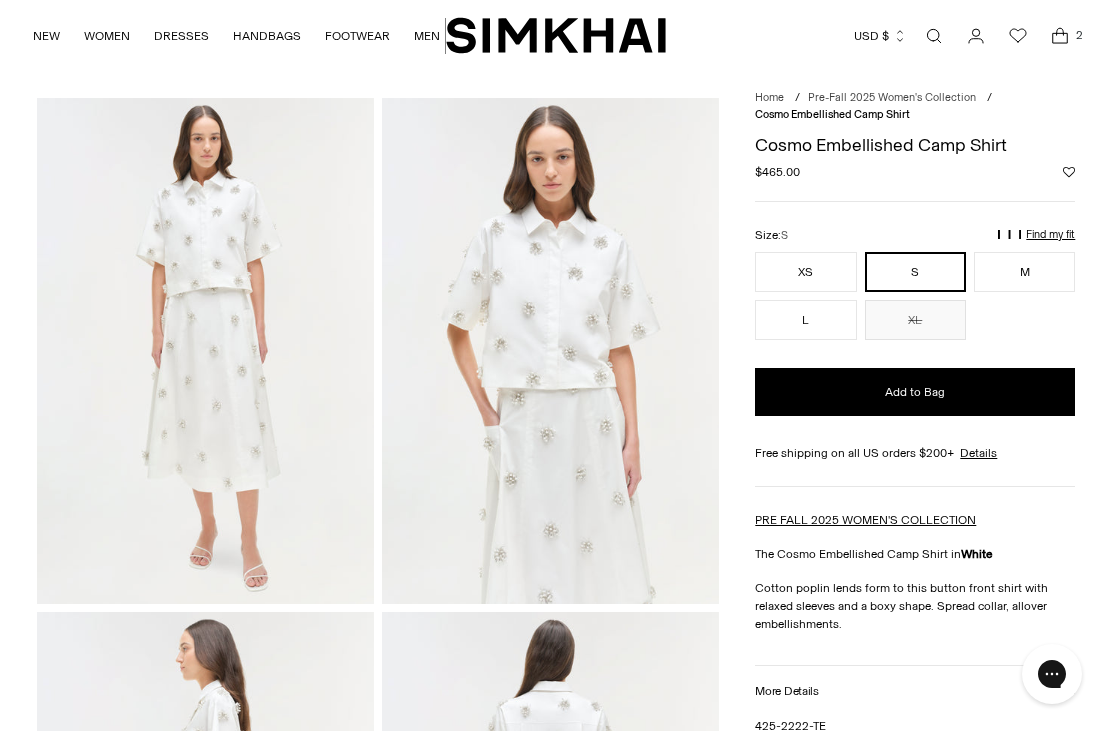 click at bounding box center (550, 350) 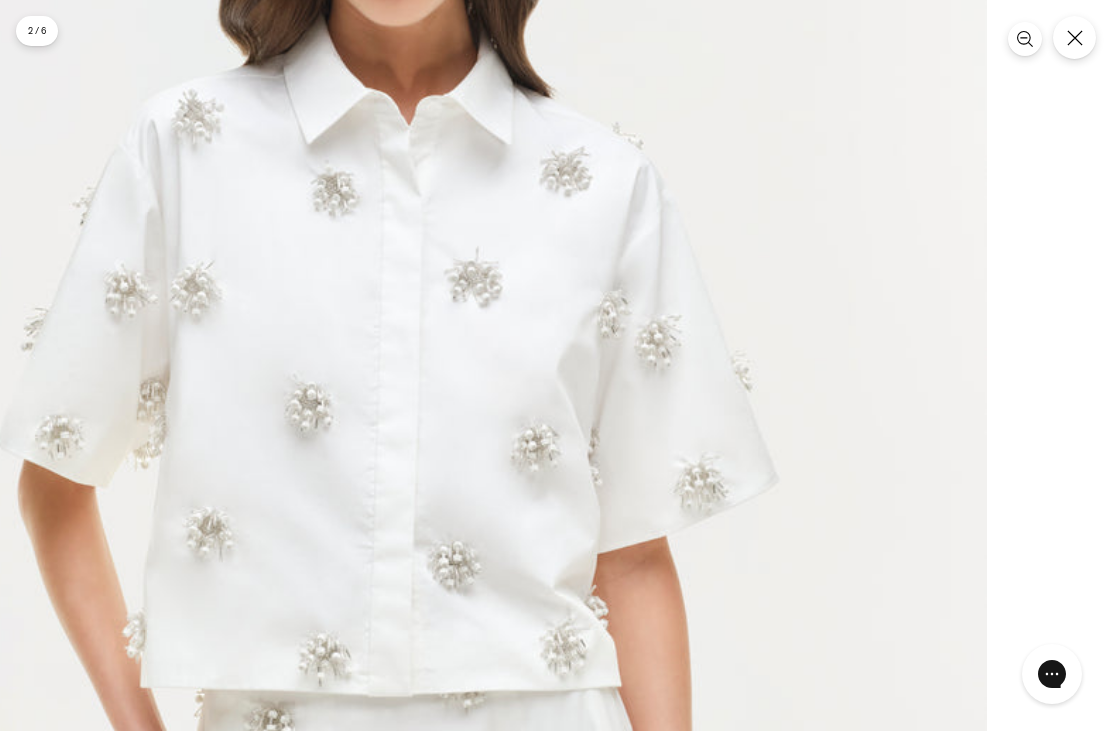 click at bounding box center [386, 558] 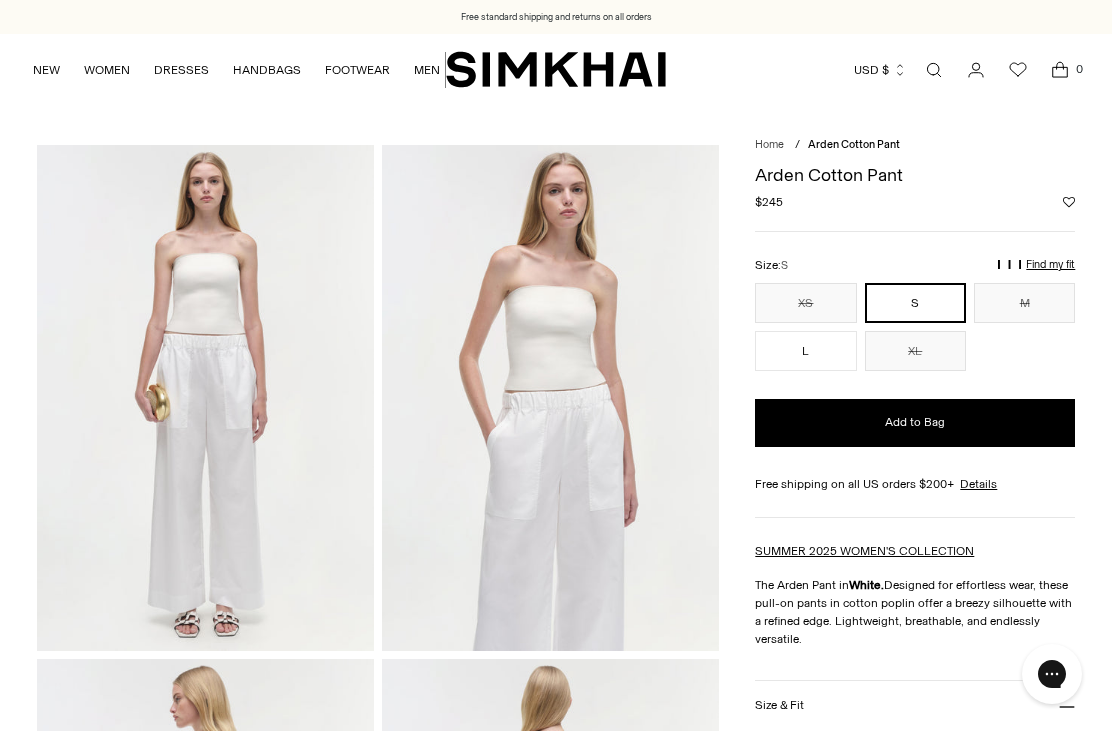 scroll, scrollTop: 0, scrollLeft: 0, axis: both 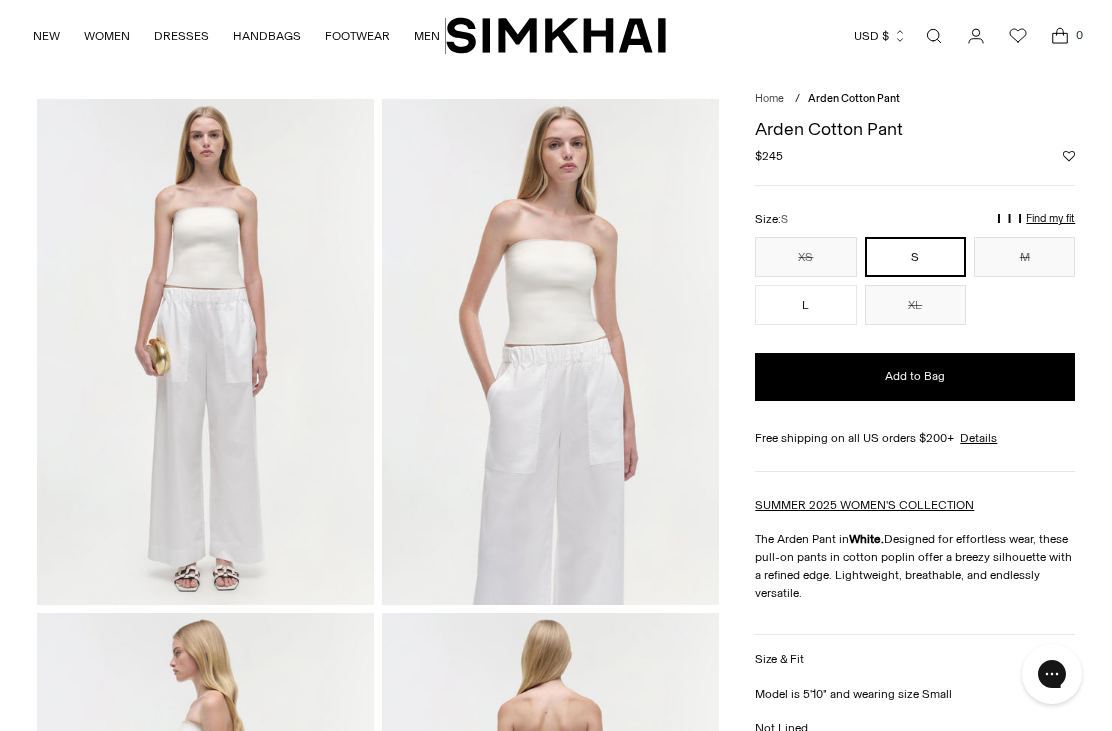 click on "Find my fit" at bounding box center [864, 227] 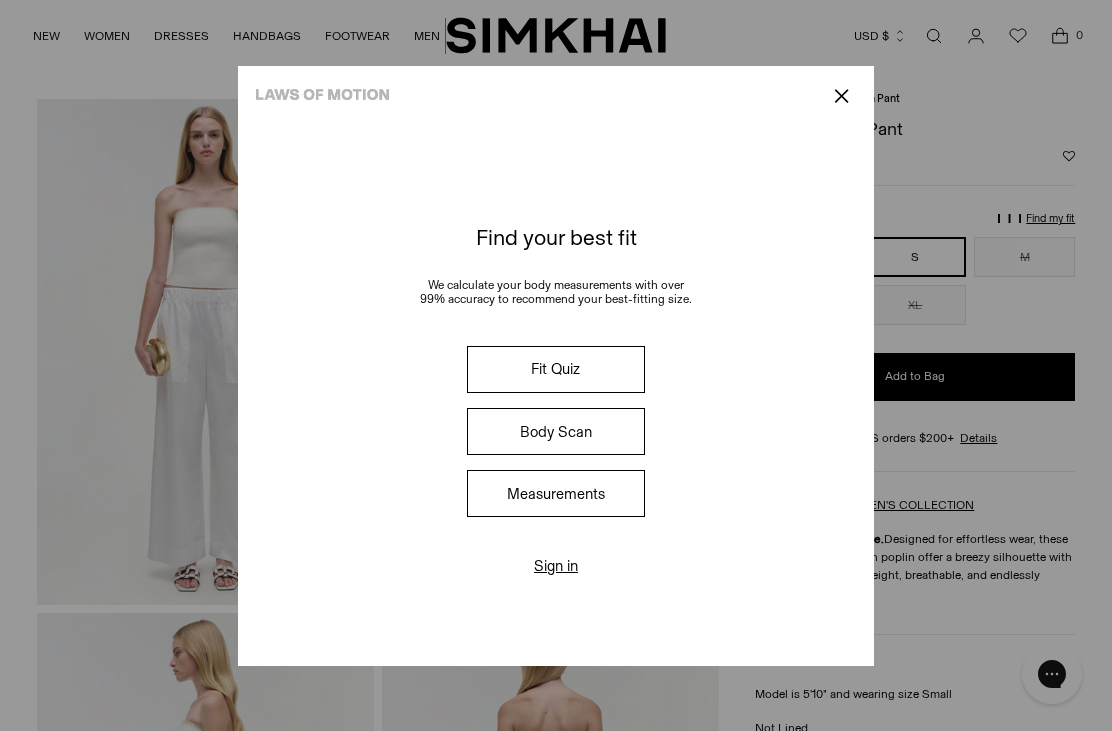 click on "✕" at bounding box center [841, 96] 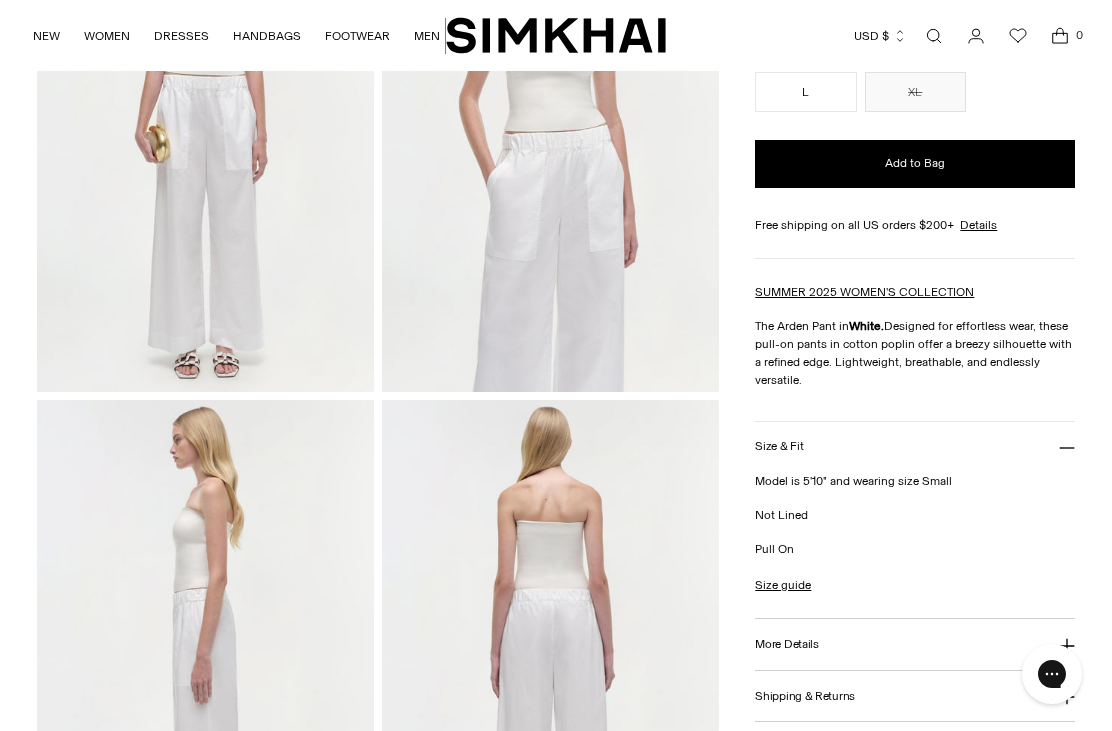 scroll, scrollTop: 276, scrollLeft: 0, axis: vertical 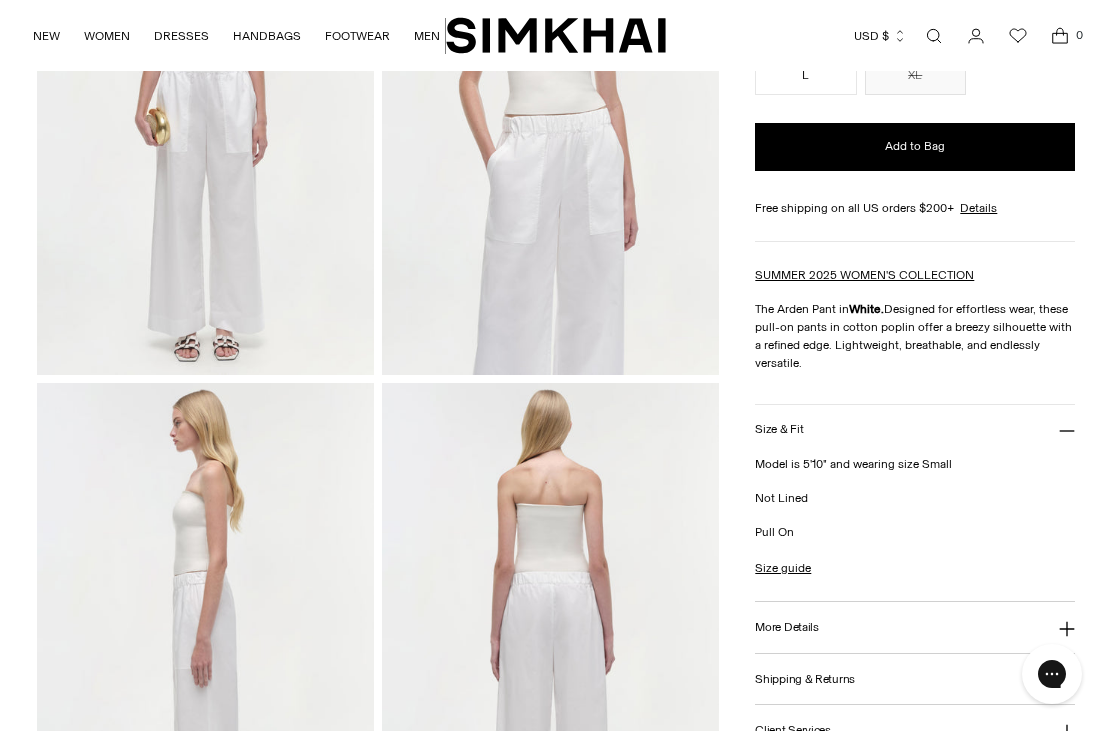 click on "Size guide" at bounding box center [783, 568] 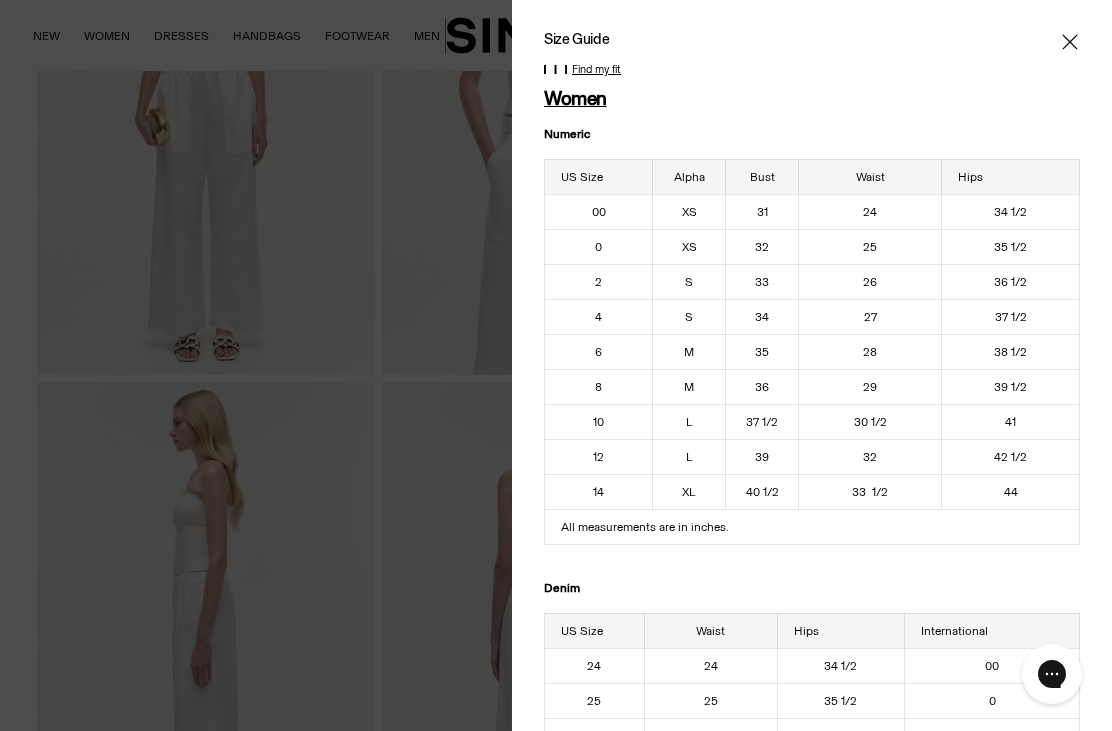 click 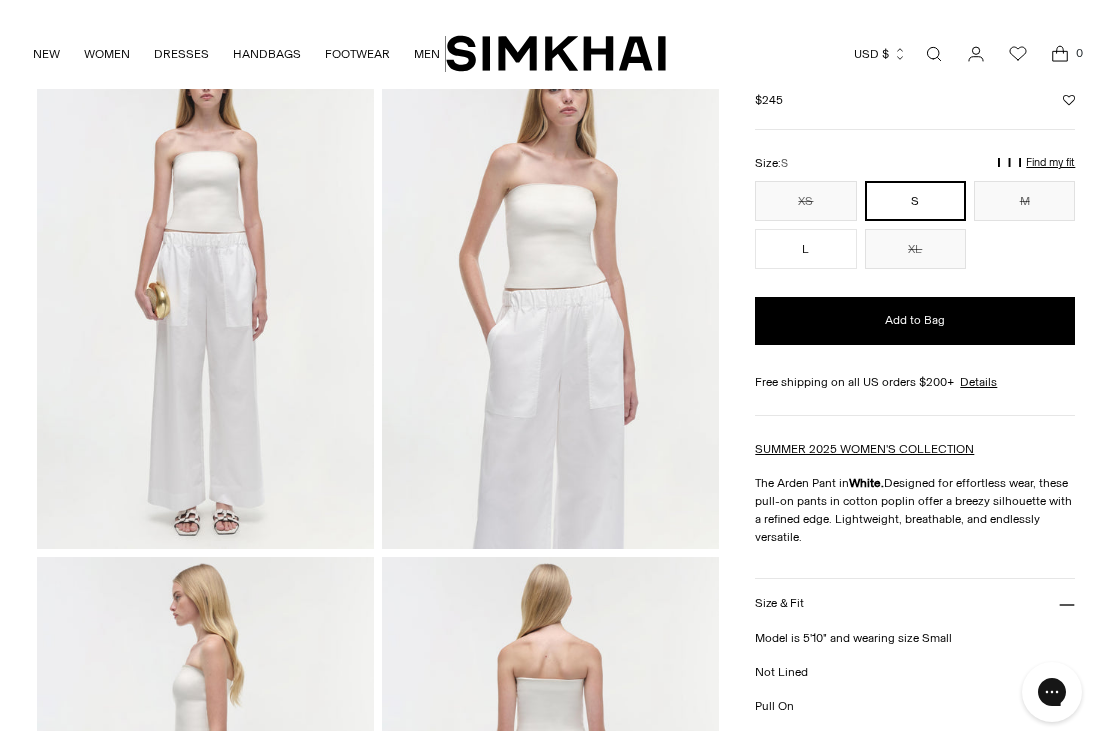 scroll, scrollTop: 26, scrollLeft: 0, axis: vertical 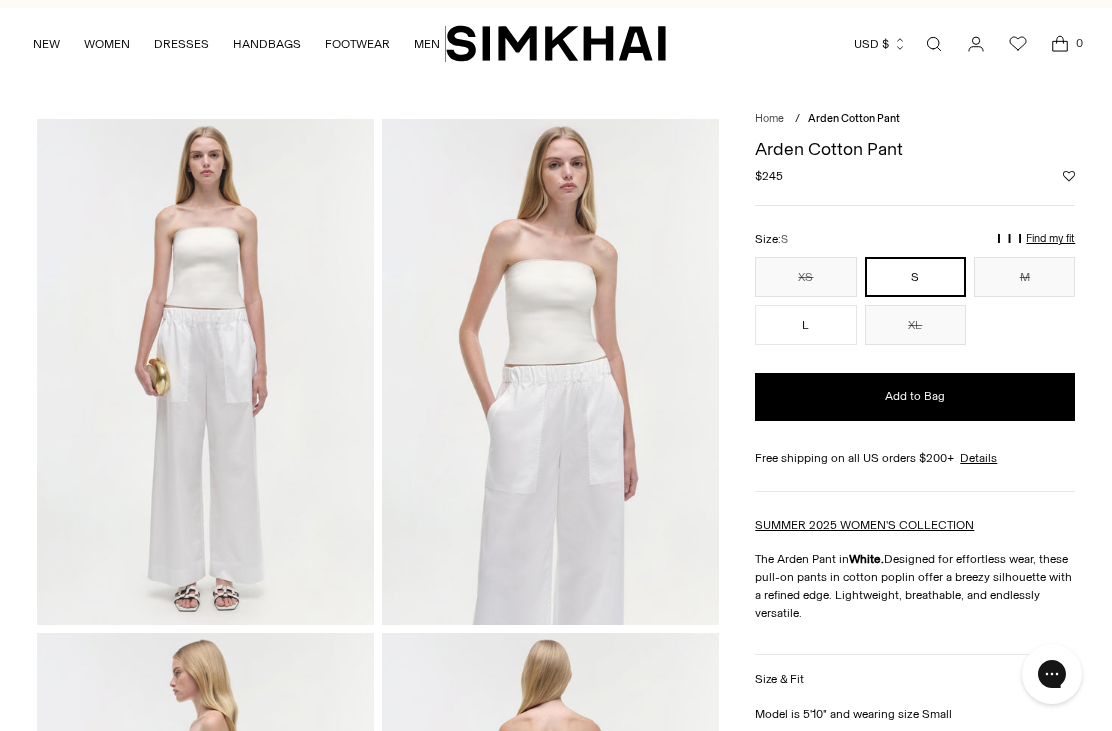 click on "Add to Bag" at bounding box center [915, 397] 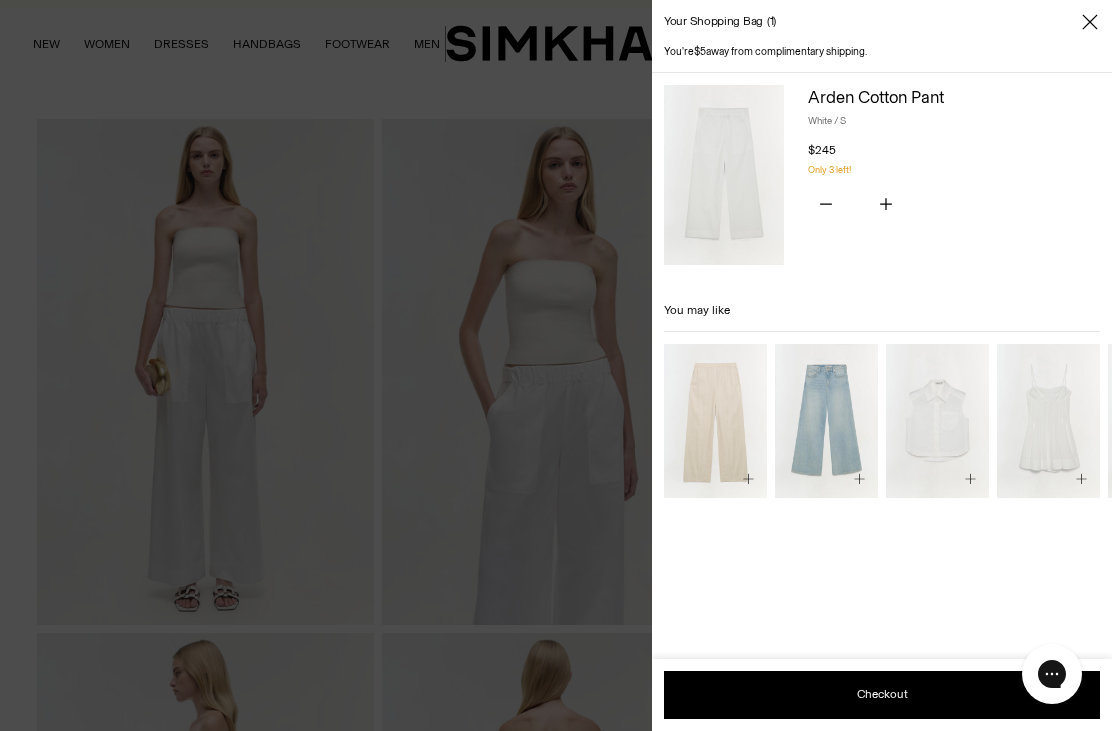 click 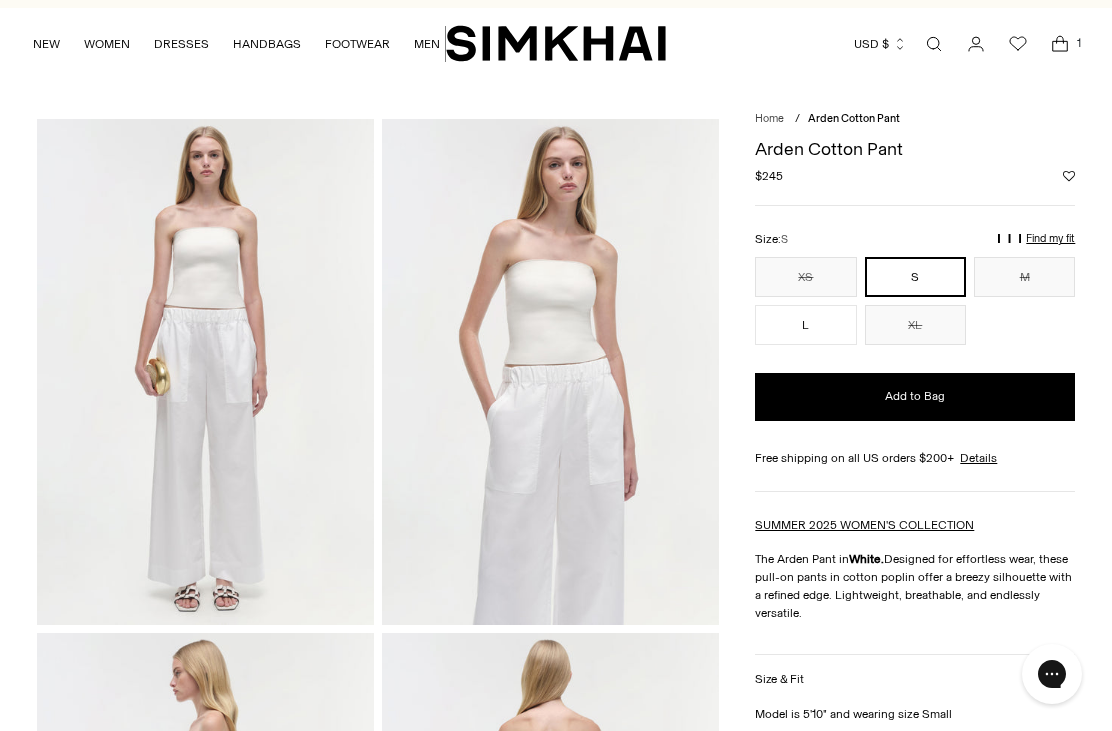 scroll, scrollTop: 0, scrollLeft: 0, axis: both 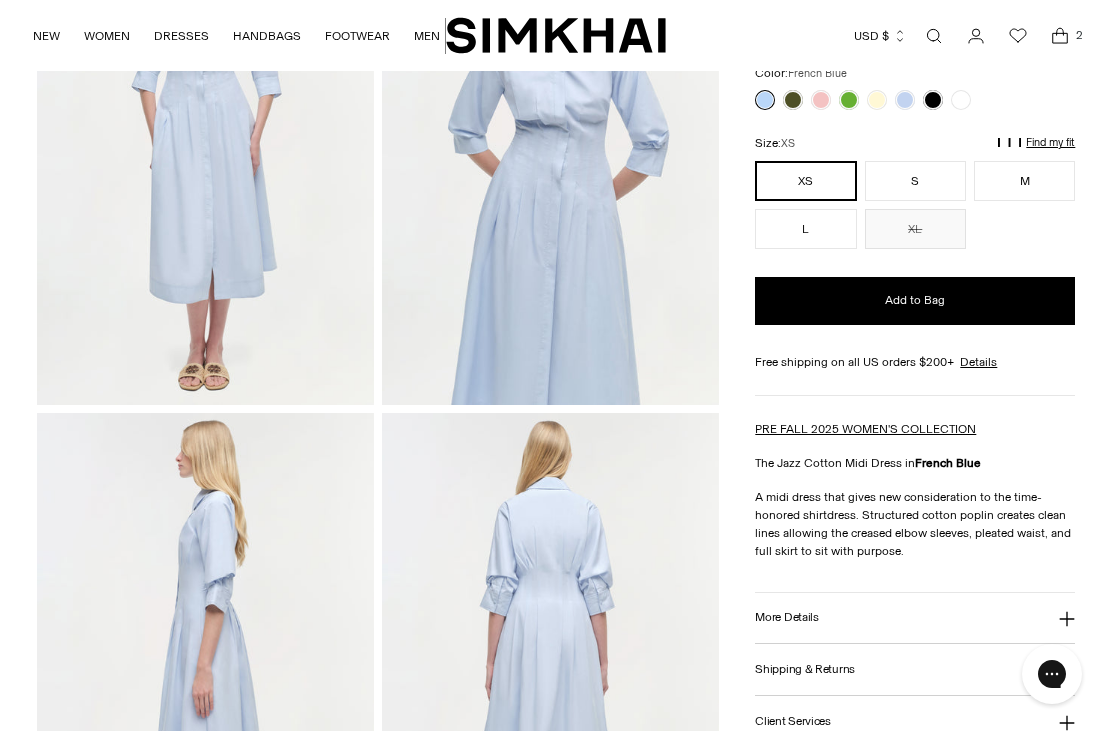 click on "S" at bounding box center [915, 181] 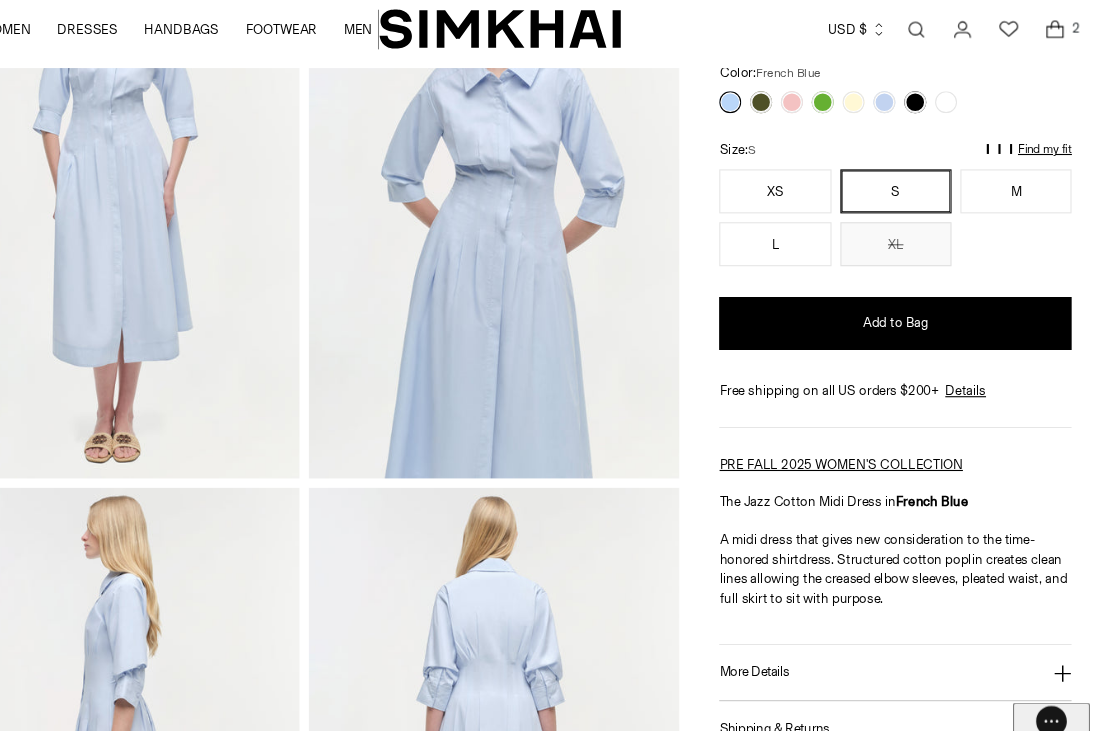 scroll, scrollTop: 207, scrollLeft: 0, axis: vertical 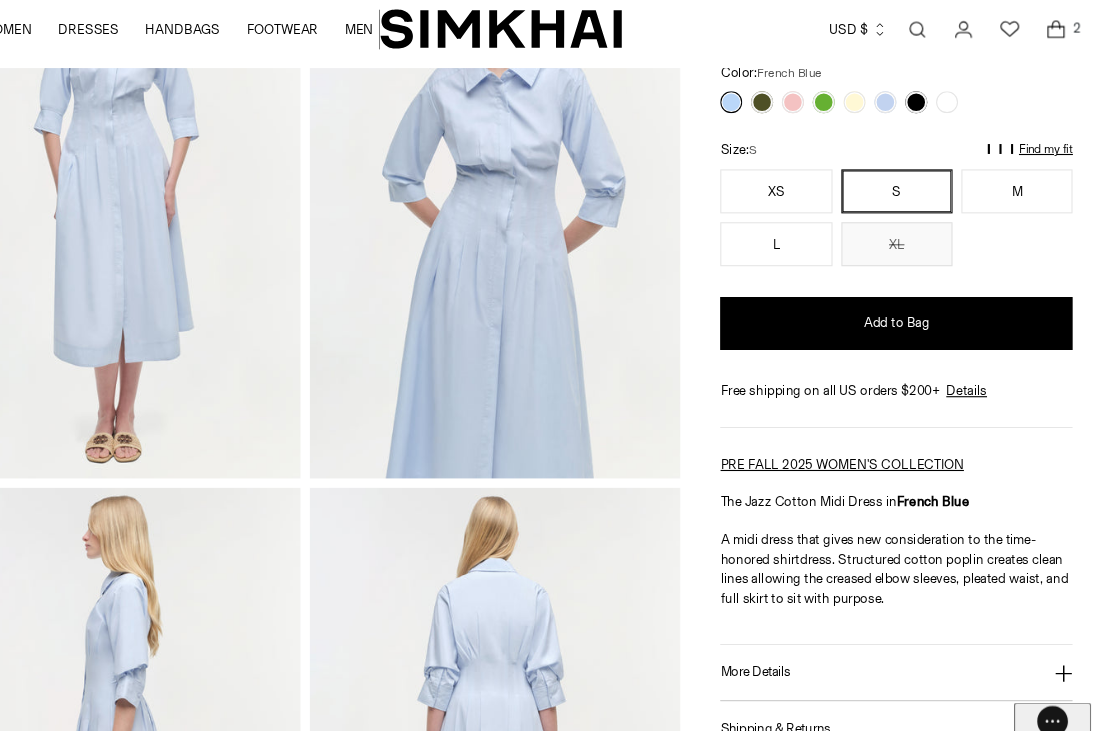click on "Add to Bag" at bounding box center [915, 303] 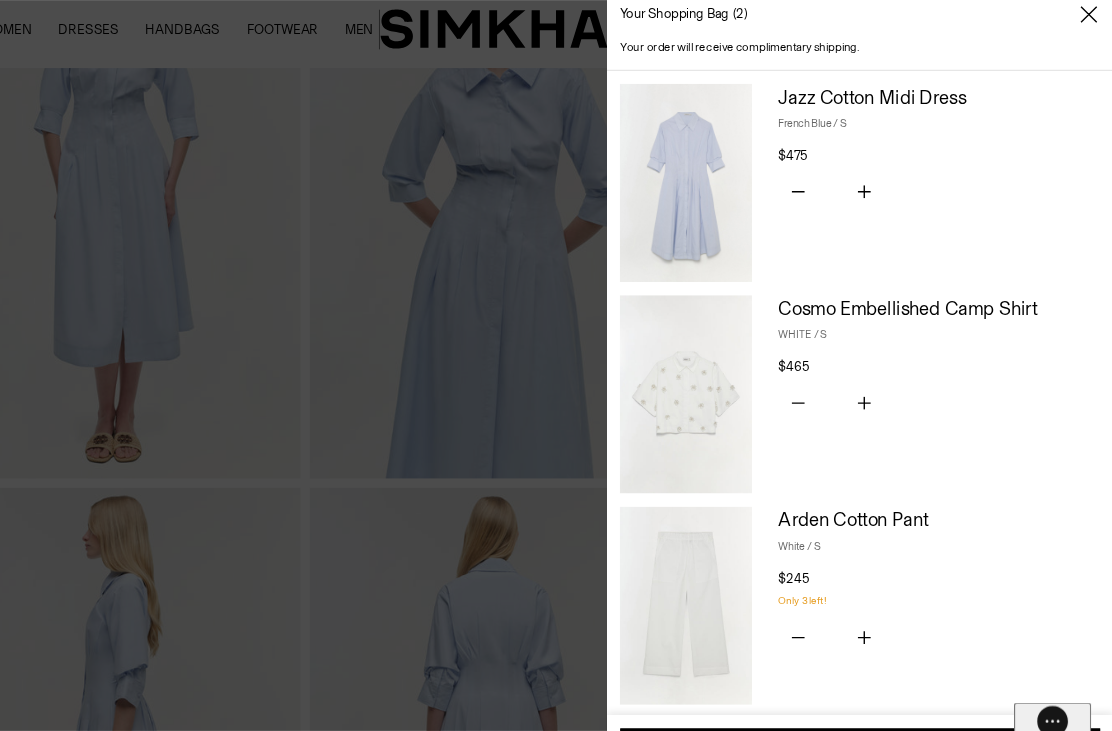 click 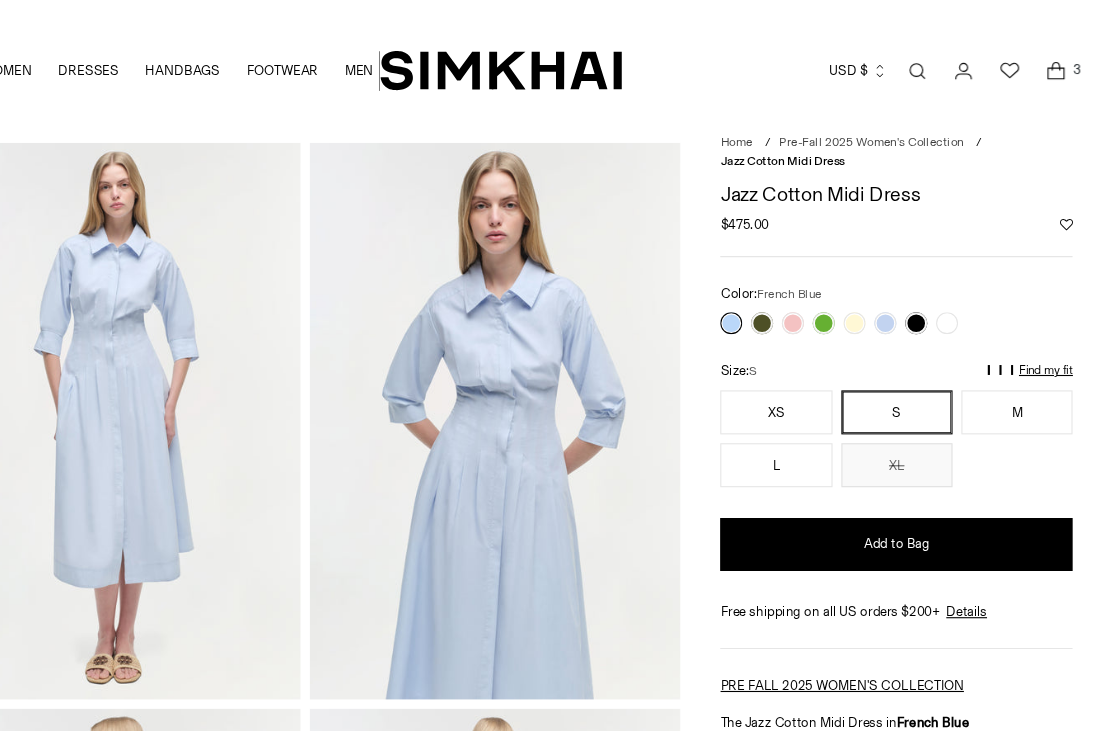 scroll, scrollTop: 0, scrollLeft: 0, axis: both 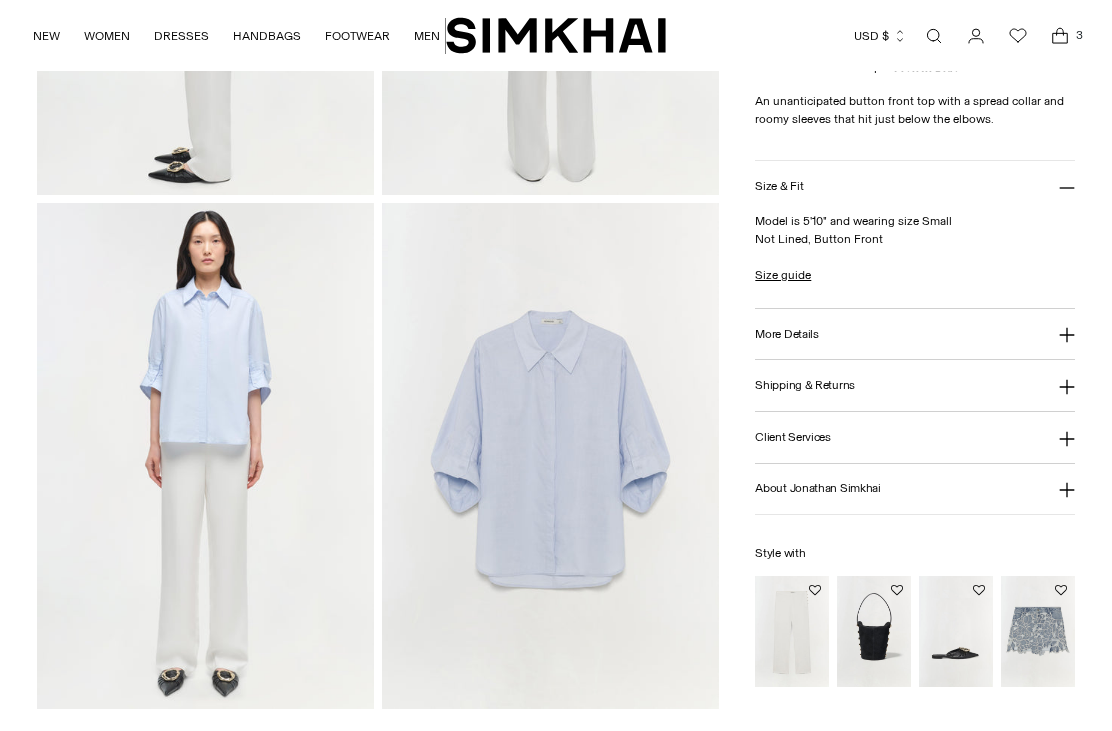 click at bounding box center (550, 456) 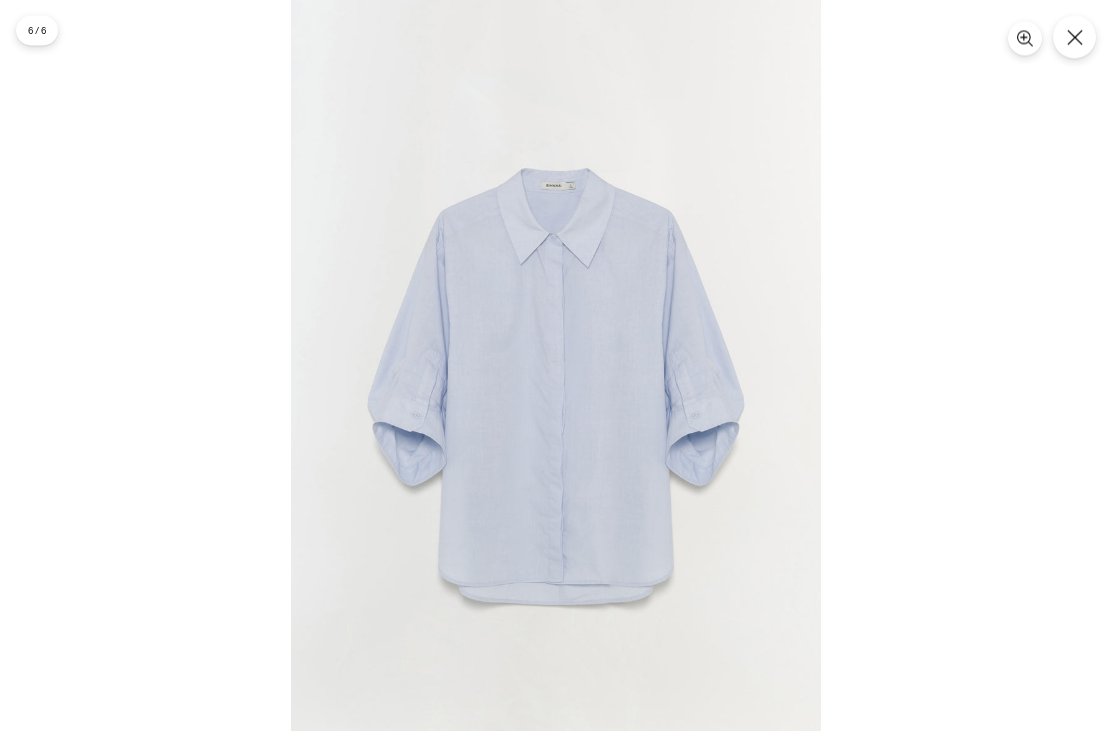 scroll, scrollTop: 969, scrollLeft: 0, axis: vertical 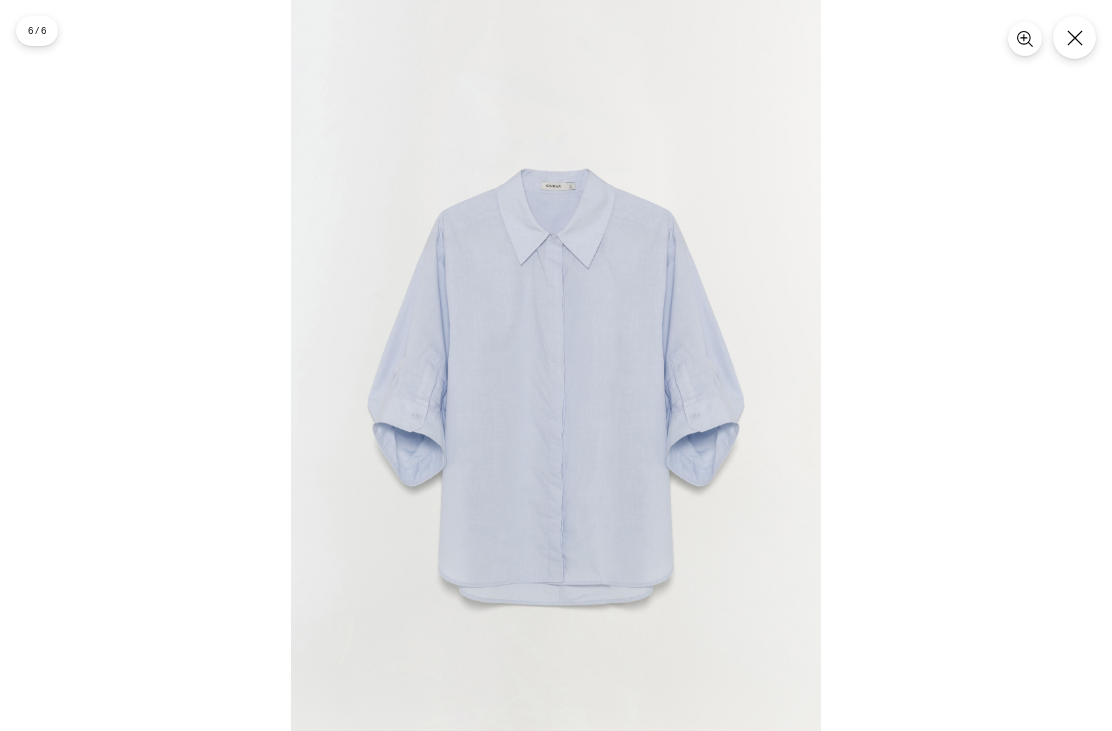 click at bounding box center (1074, 37) 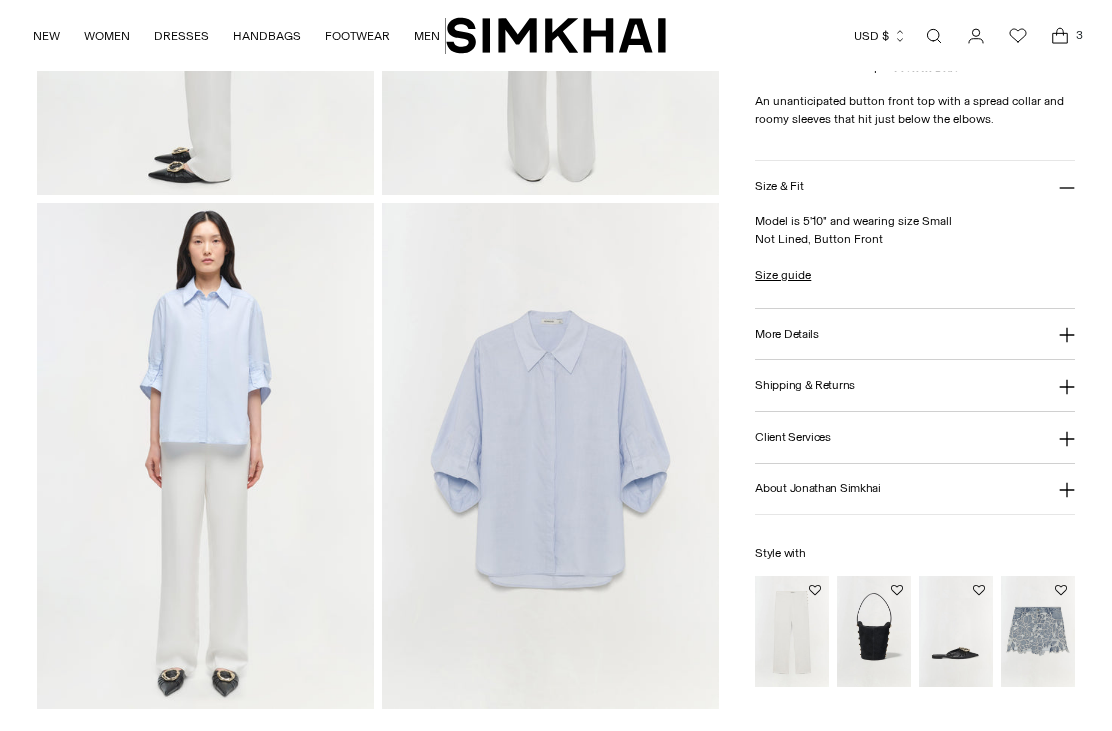 click at bounding box center (874, 632) 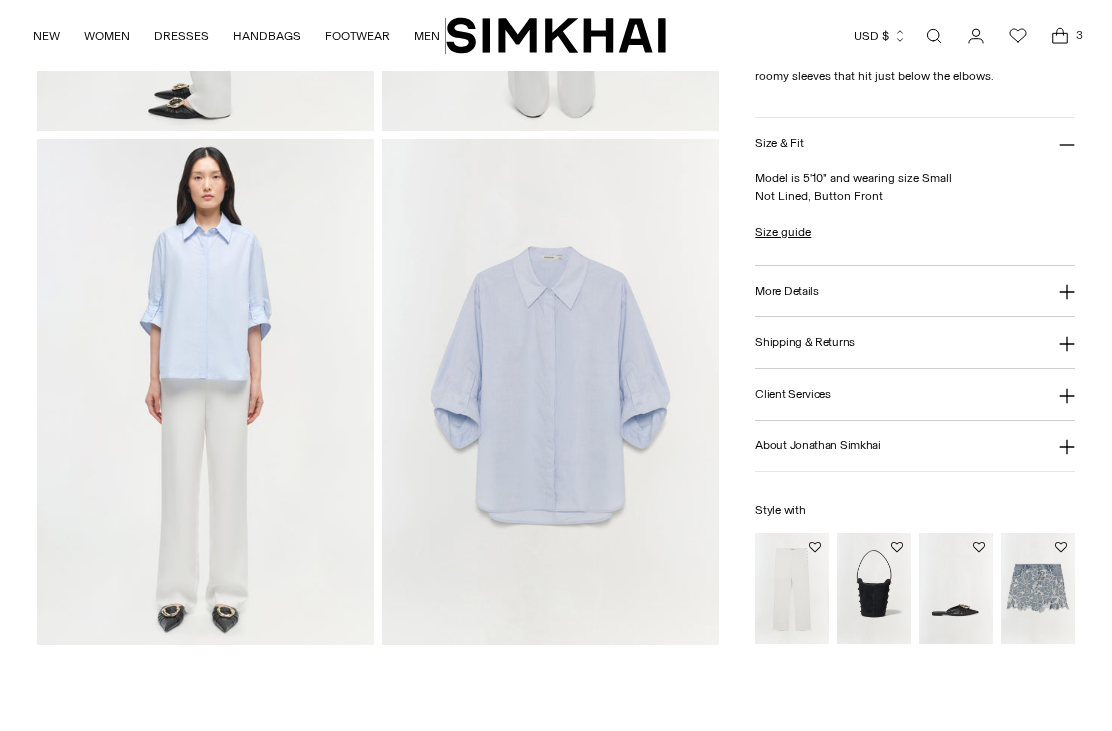 click at bounding box center [956, 589] 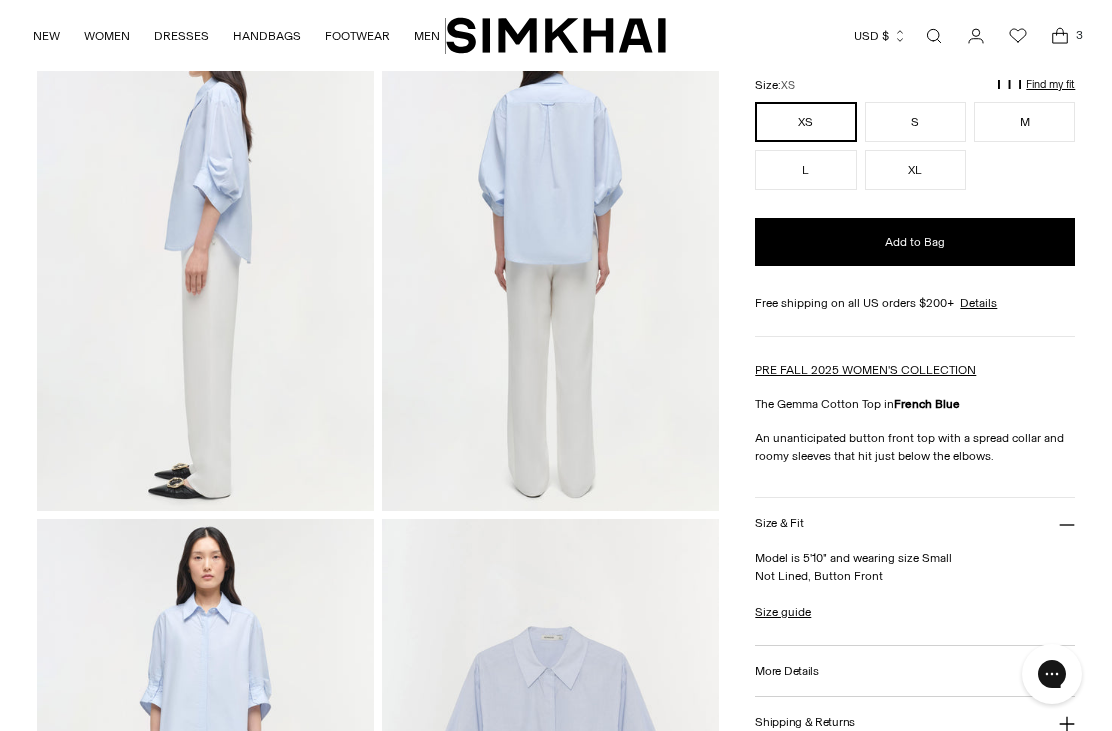 scroll, scrollTop: 645, scrollLeft: 0, axis: vertical 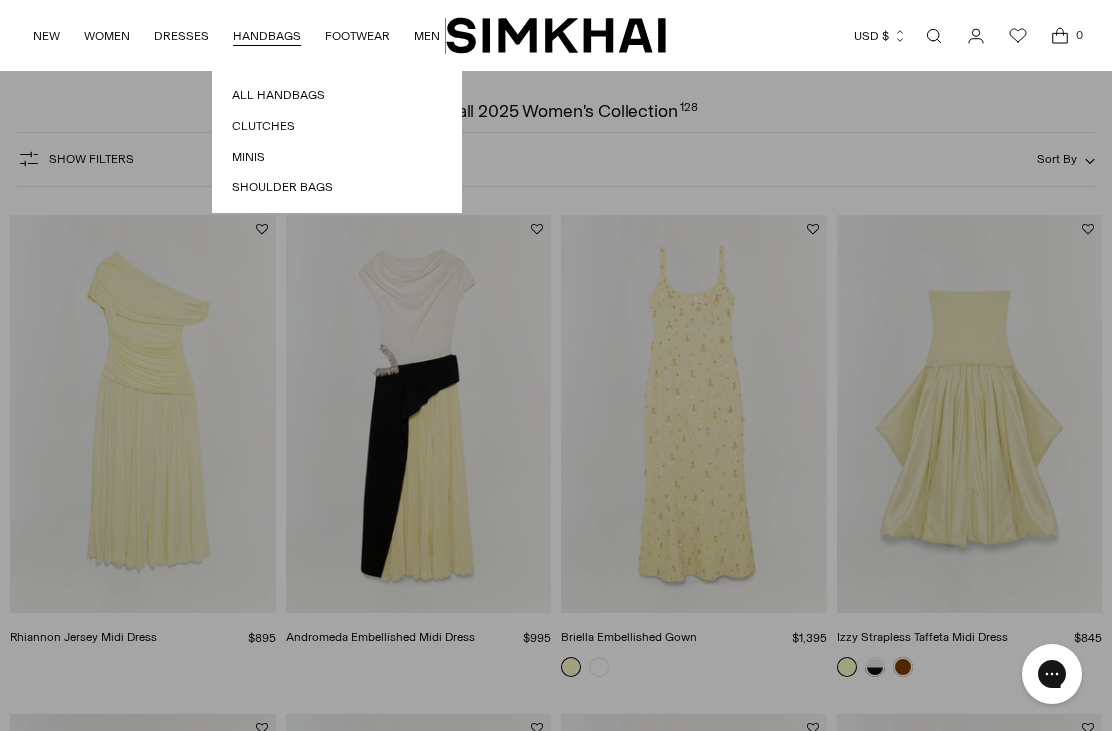 click on "Clutches" at bounding box center [337, 126] 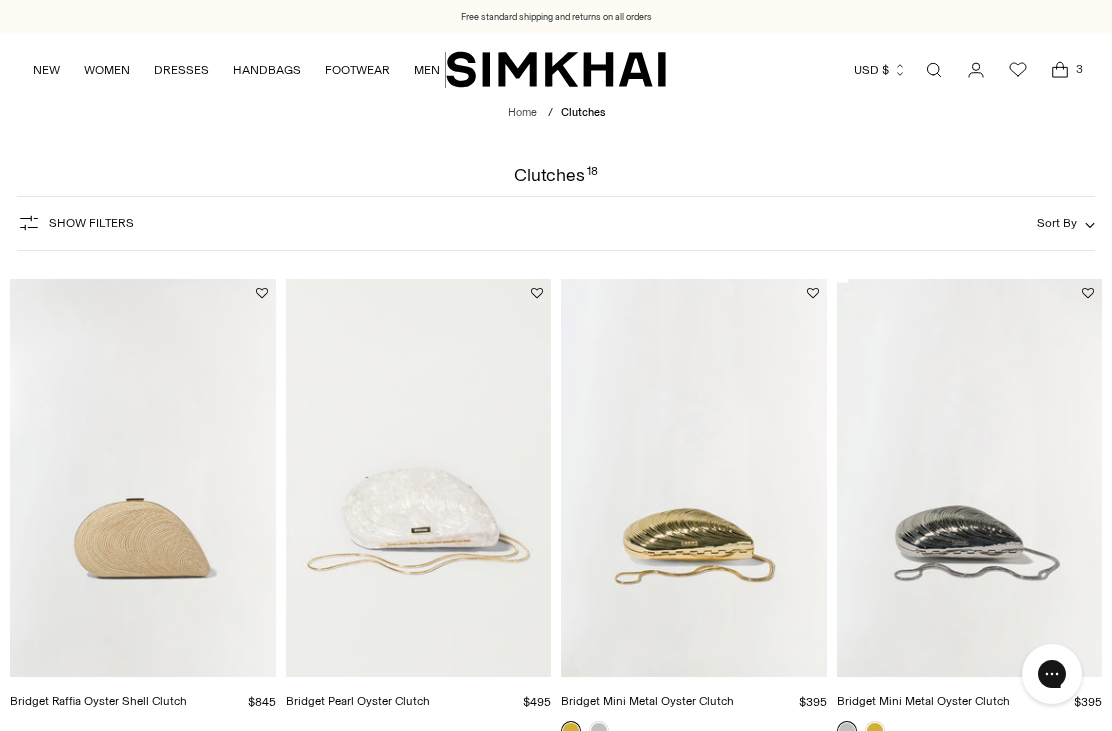 scroll, scrollTop: 0, scrollLeft: 0, axis: both 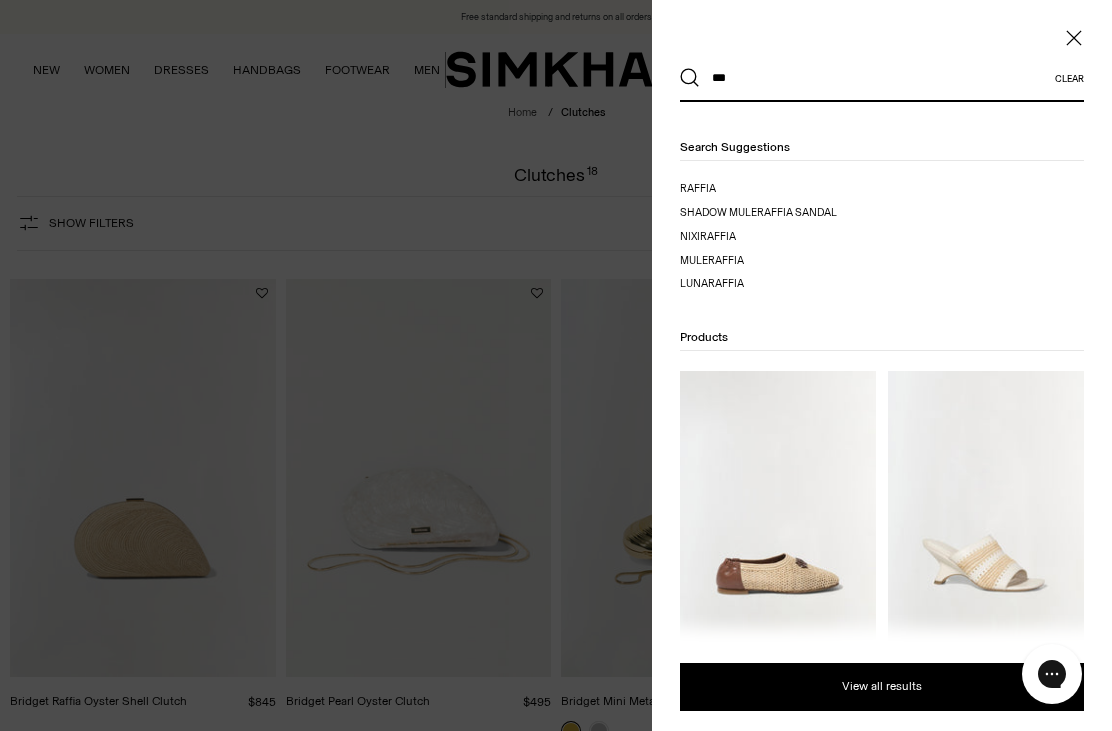 type on "***" 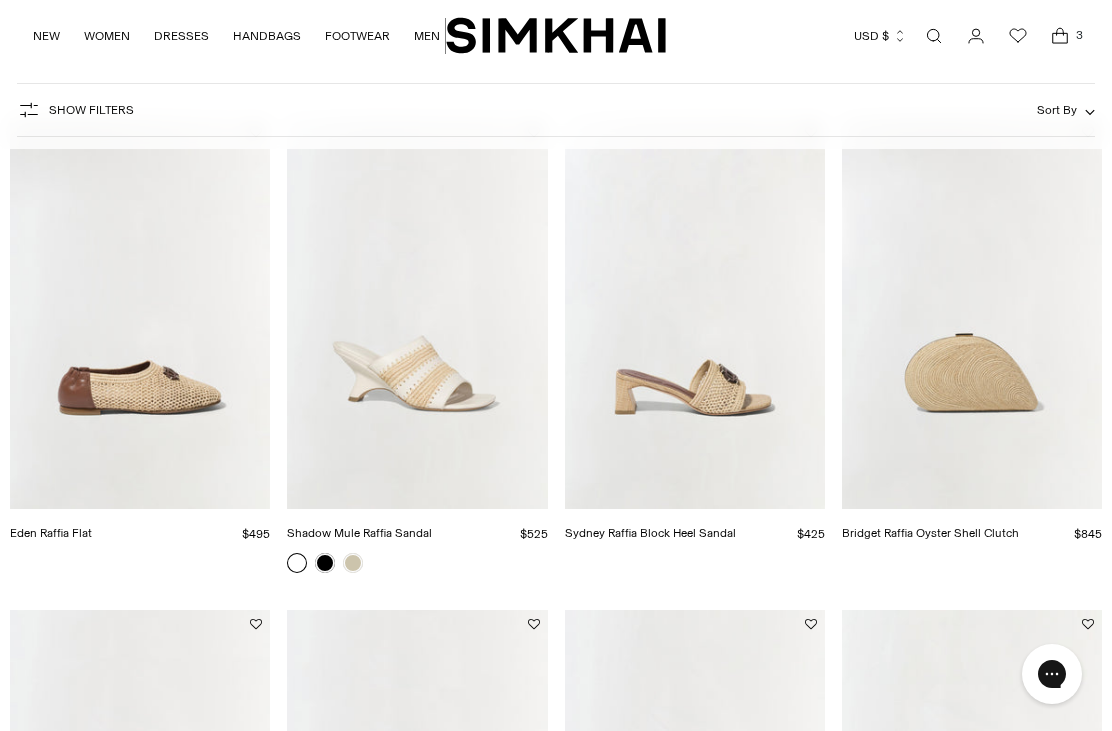 scroll, scrollTop: 0, scrollLeft: 0, axis: both 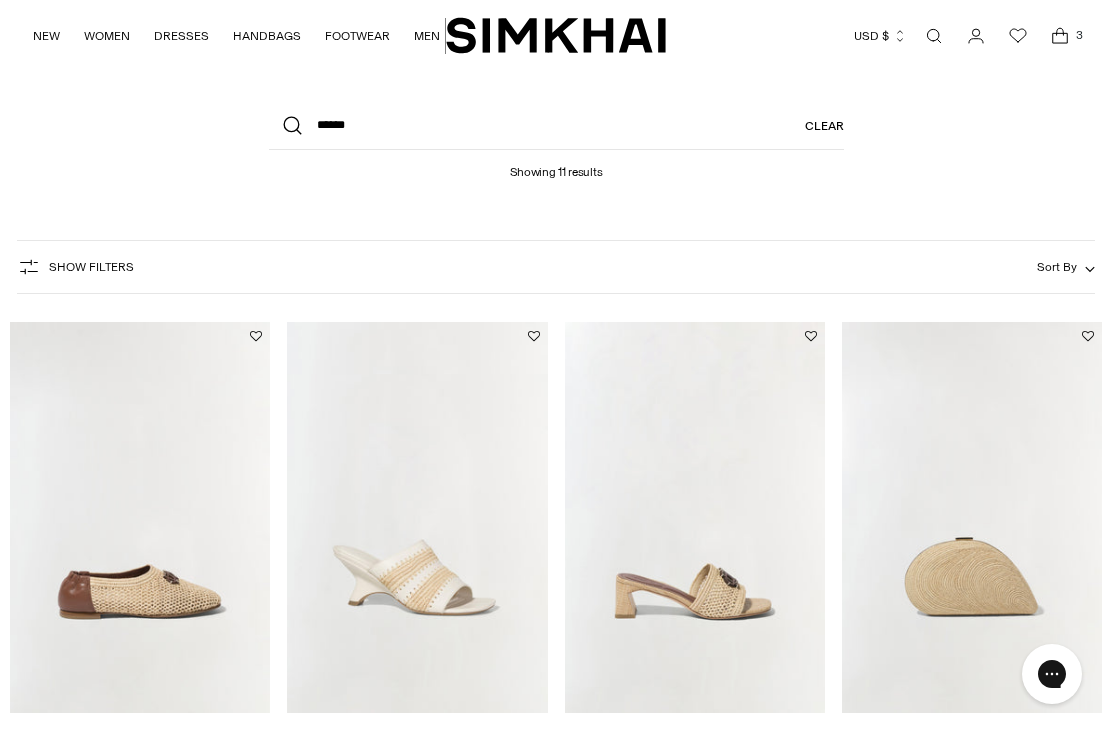 click at bounding box center [972, 517] 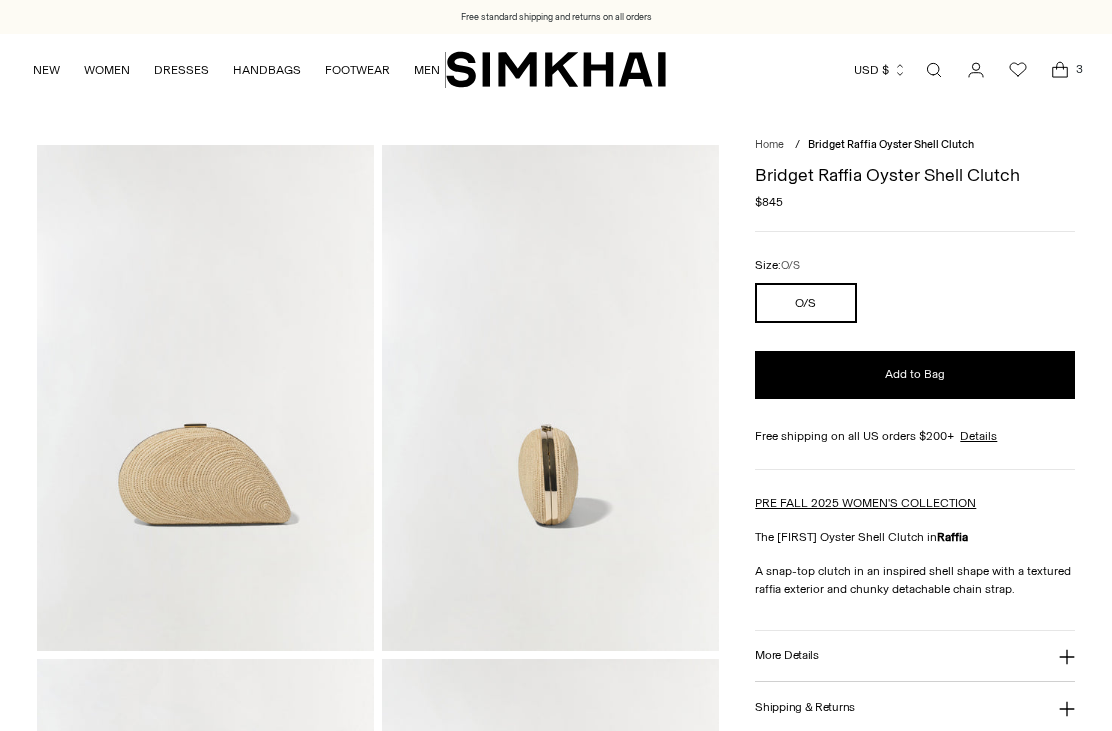 scroll, scrollTop: 0, scrollLeft: 0, axis: both 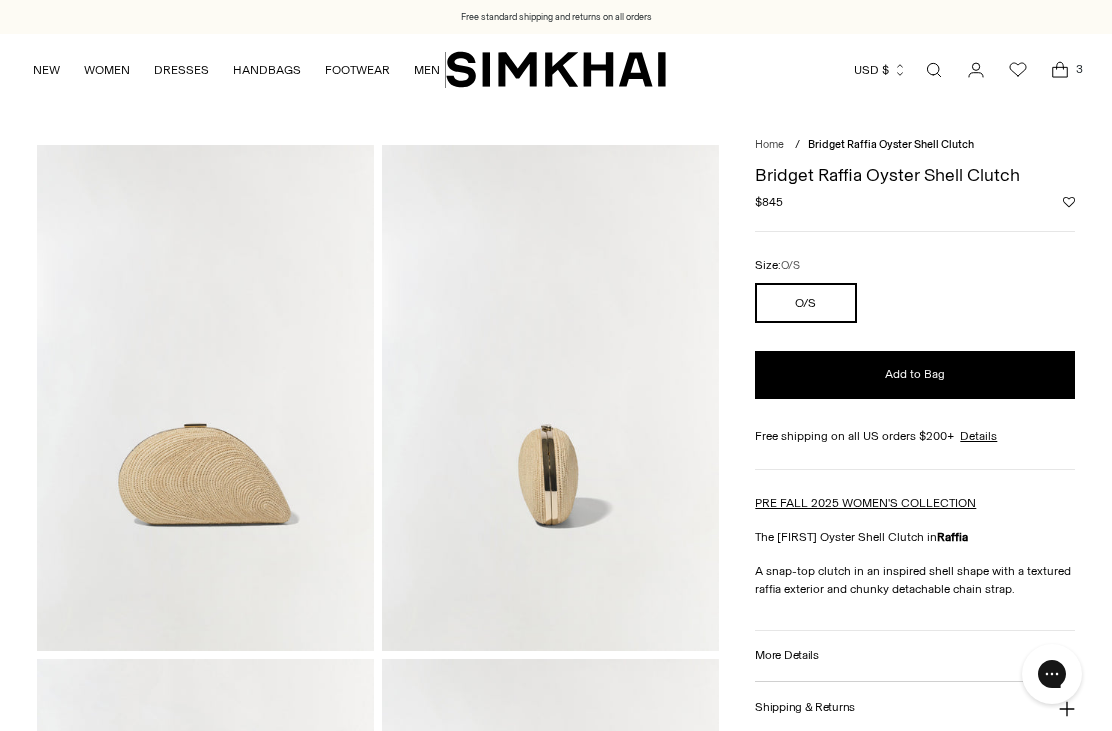 click at bounding box center (205, 397) 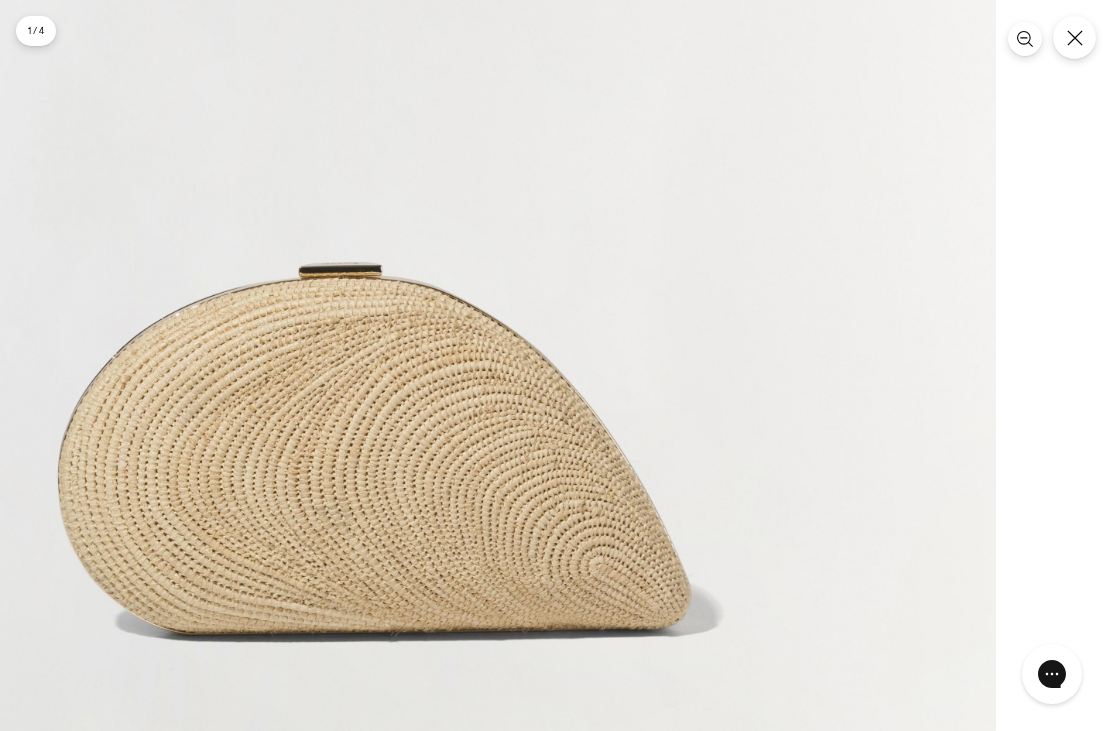 click at bounding box center [377, 170] 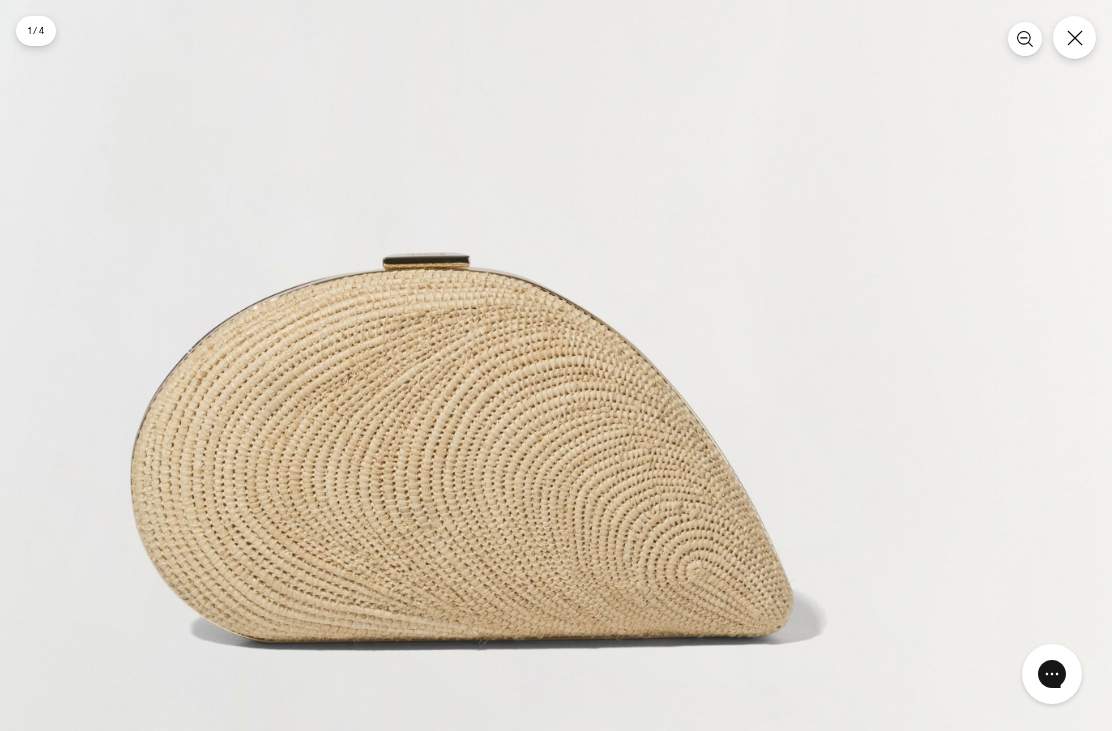 click 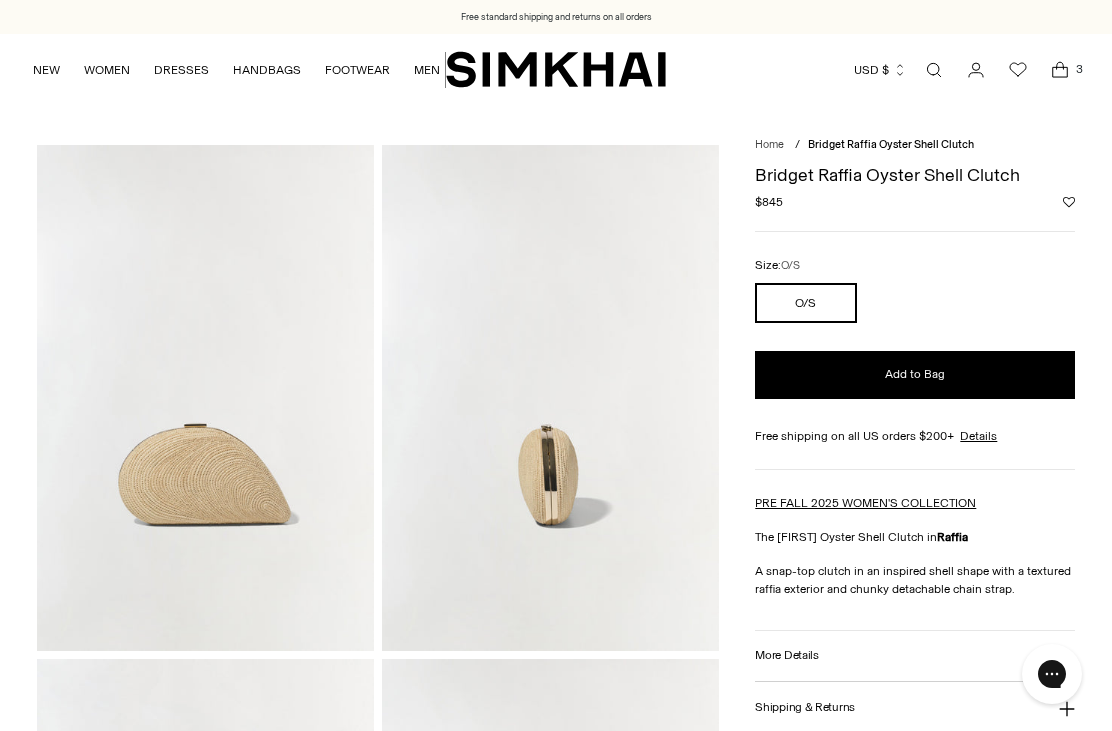 scroll, scrollTop: 332, scrollLeft: 0, axis: vertical 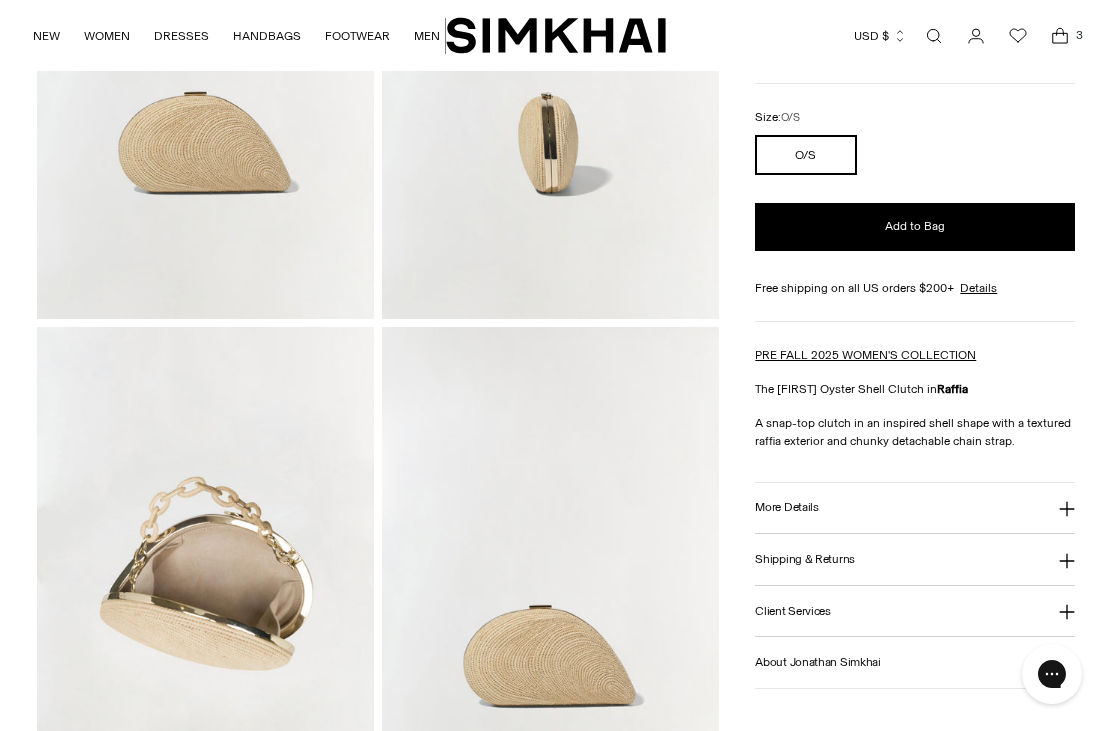 click at bounding box center [205, 579] 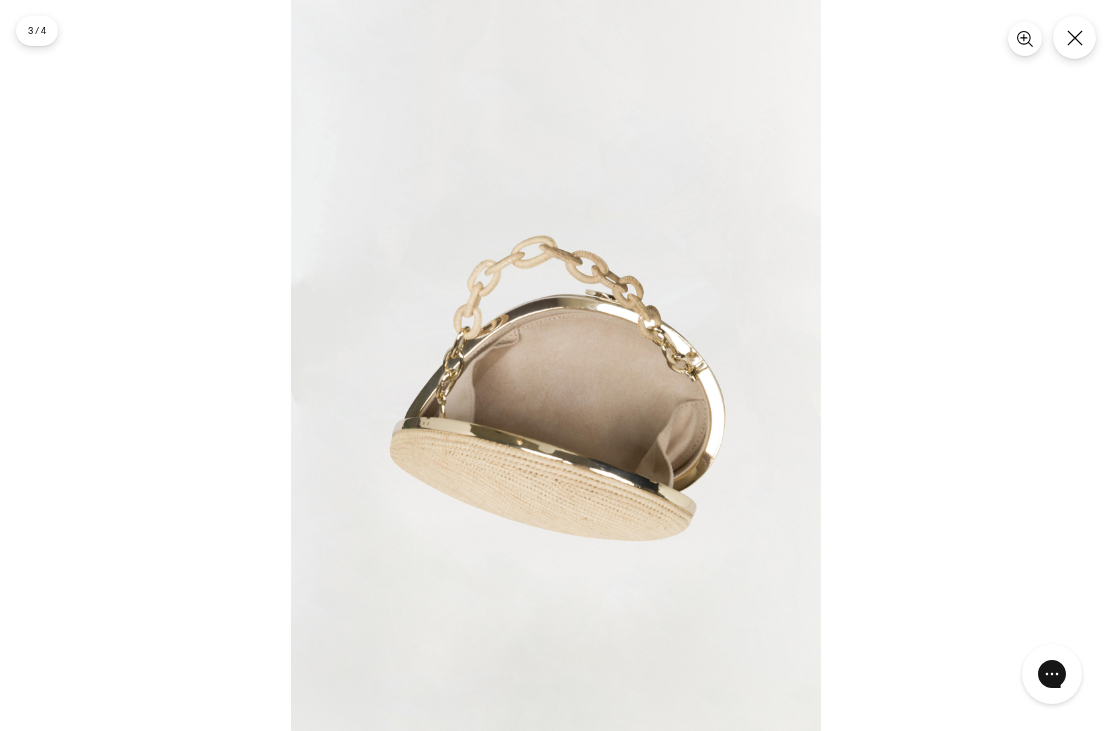 click 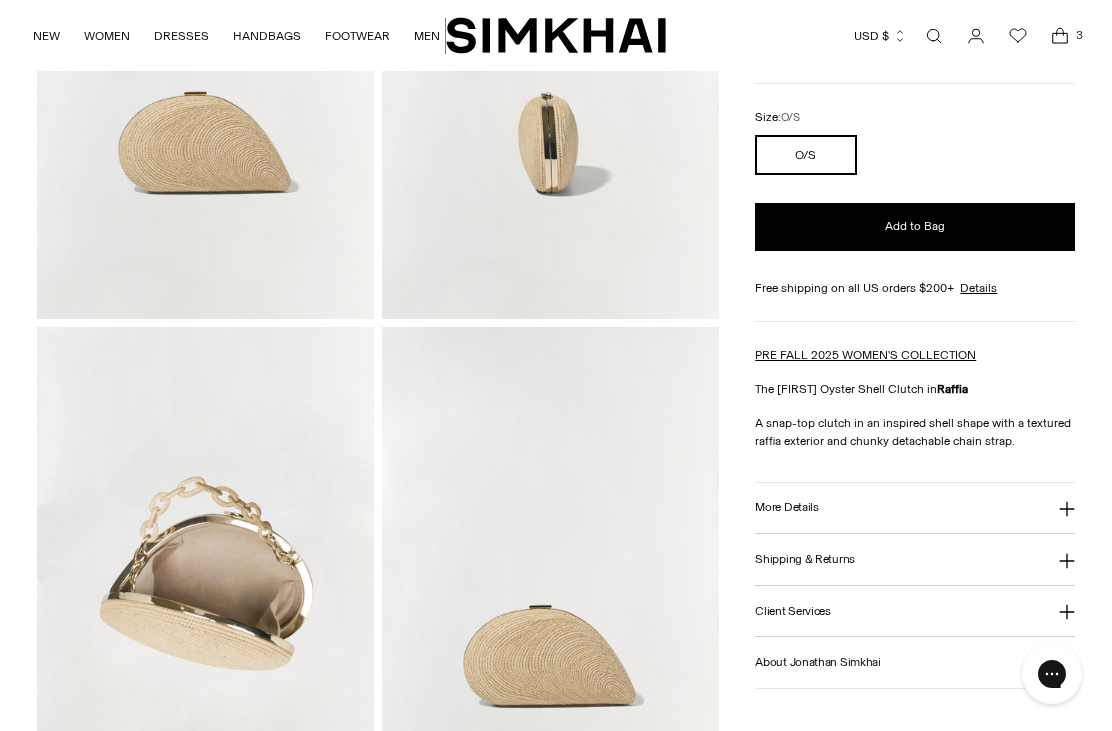 click at bounding box center [550, 579] 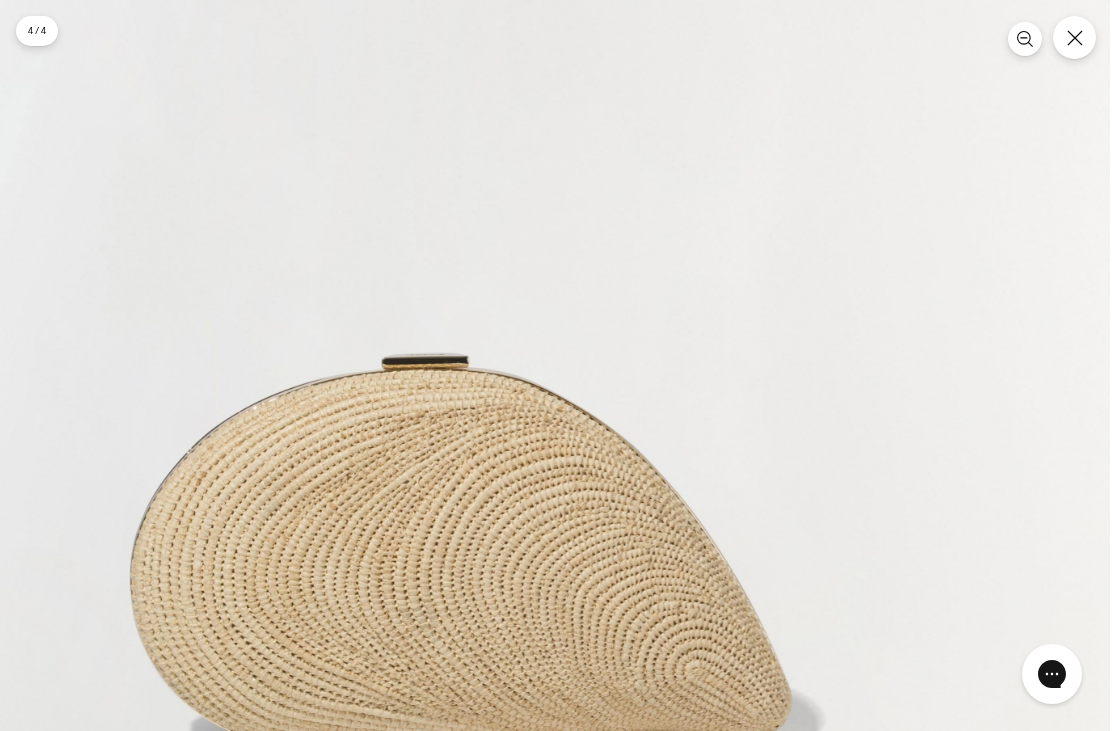 click at bounding box center [463, 257] 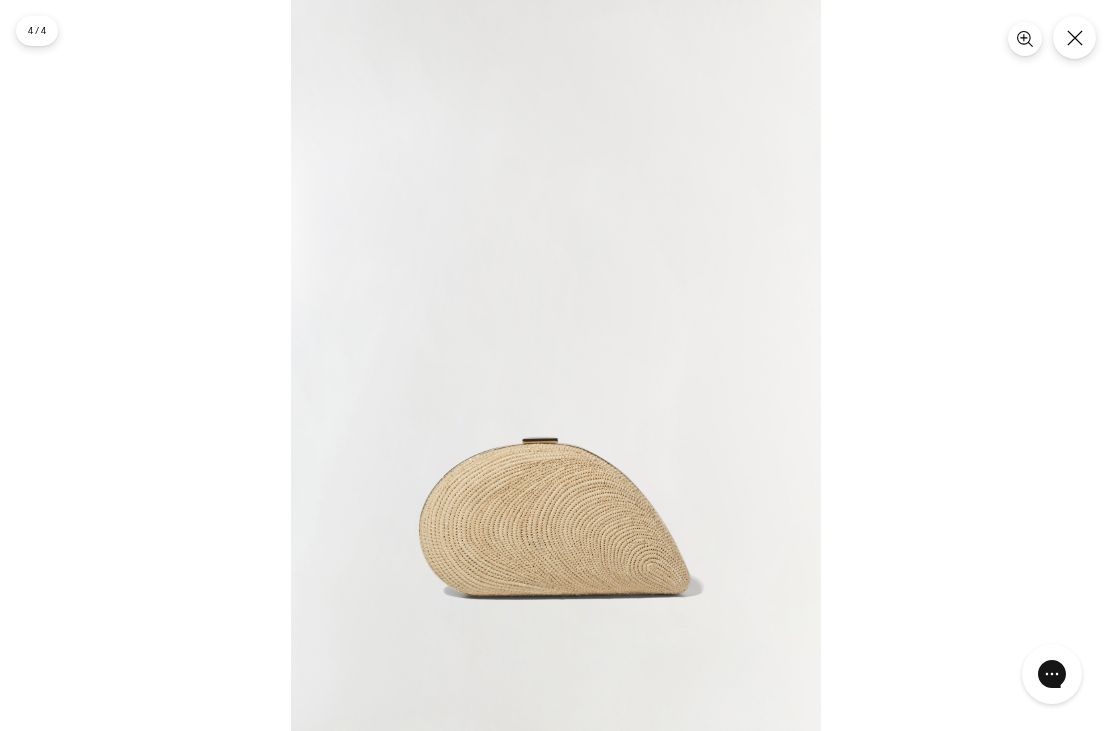 click 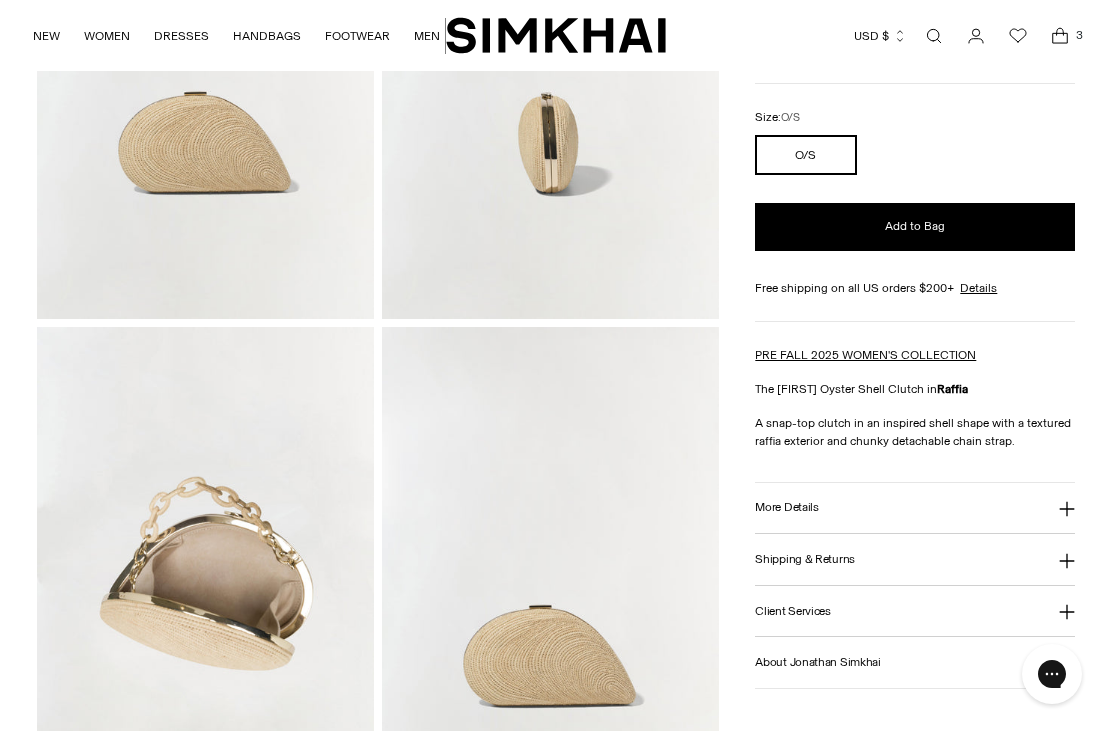 click on "Add to Bag" at bounding box center (915, 227) 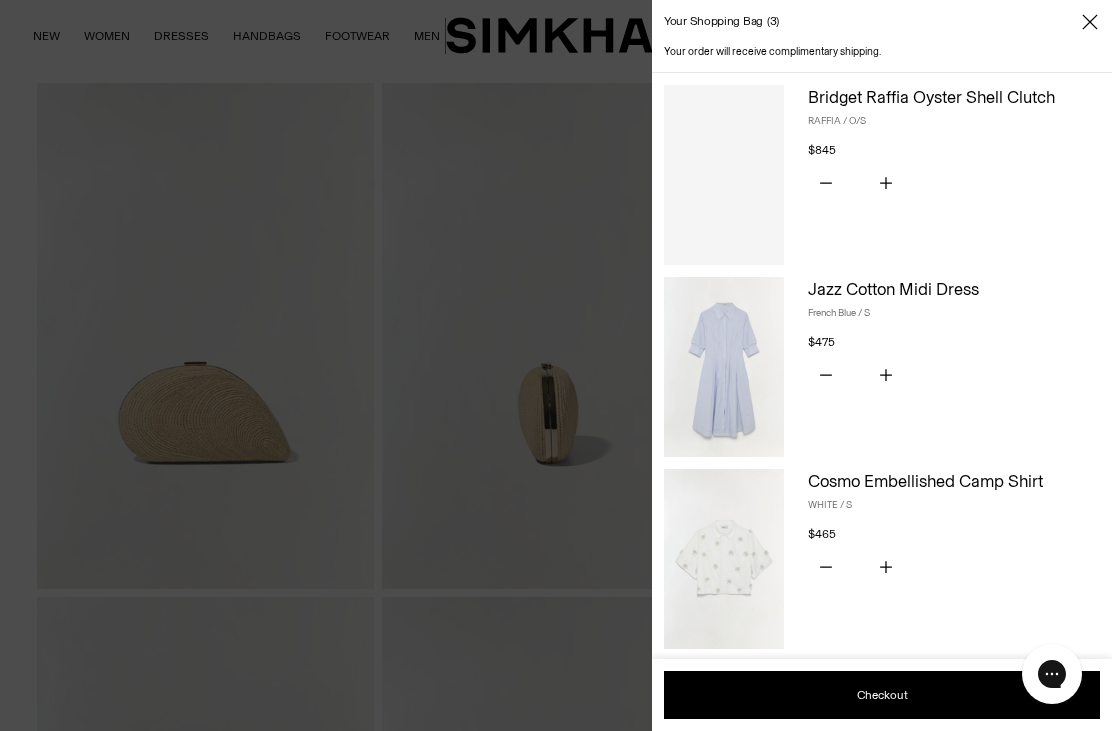 scroll, scrollTop: 0, scrollLeft: 0, axis: both 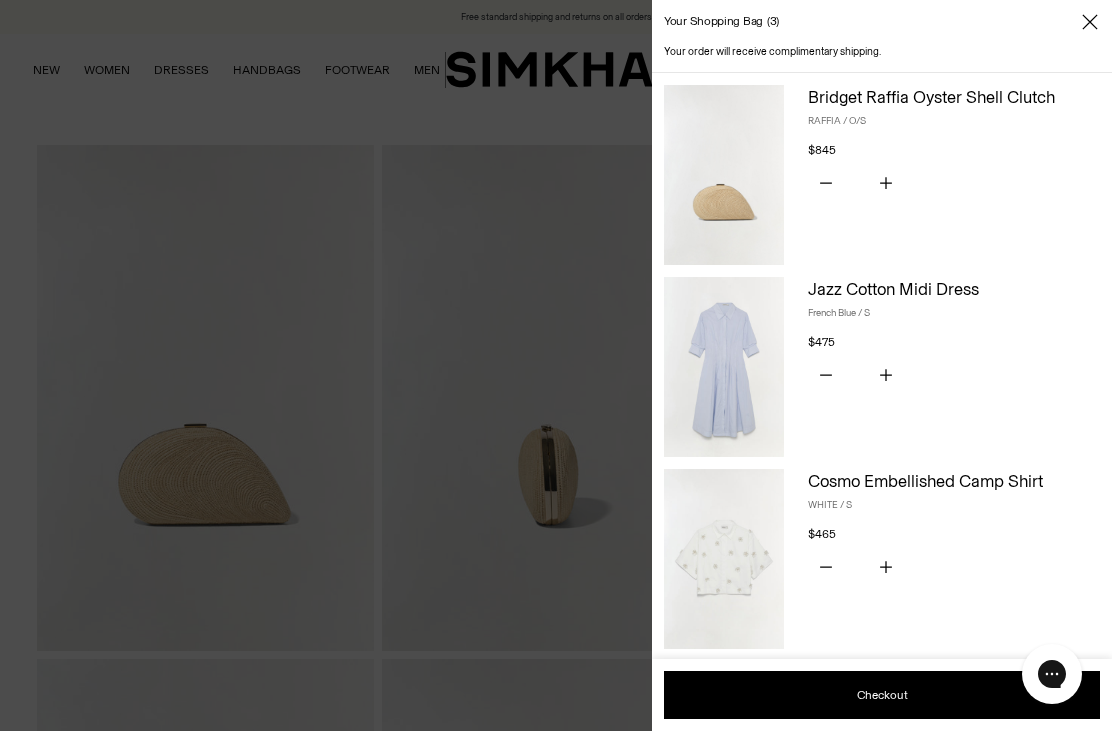 click at bounding box center [1090, 22] 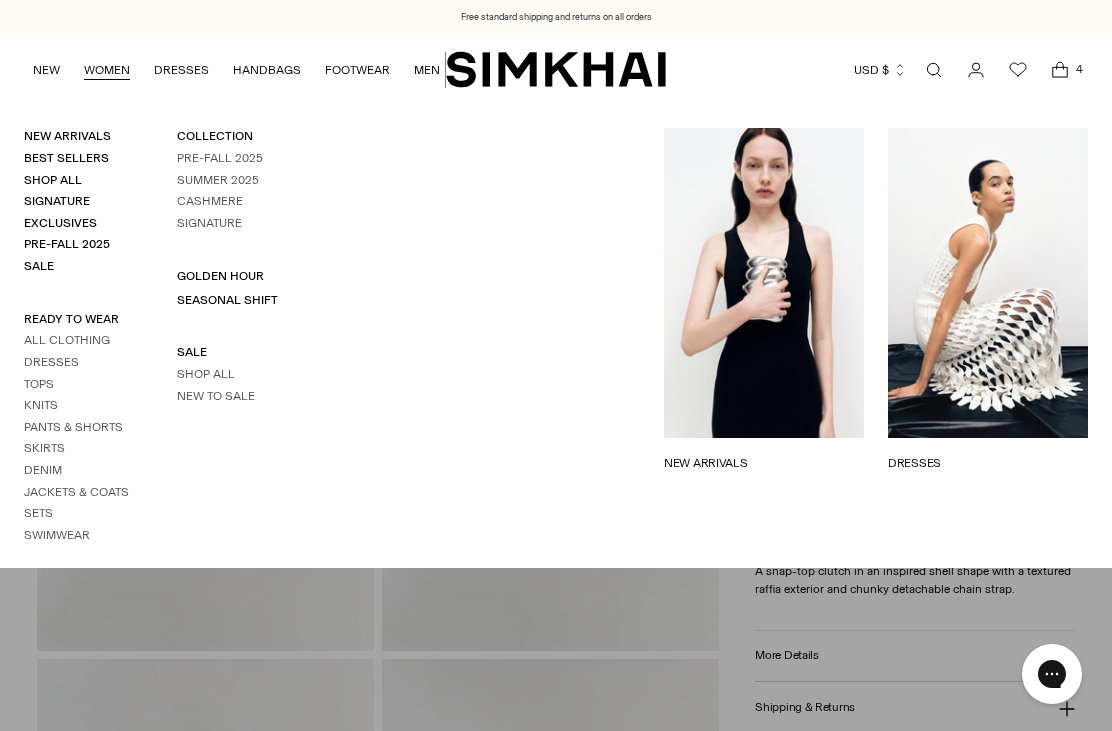 click on "Jackets & Coats" at bounding box center [76, 492] 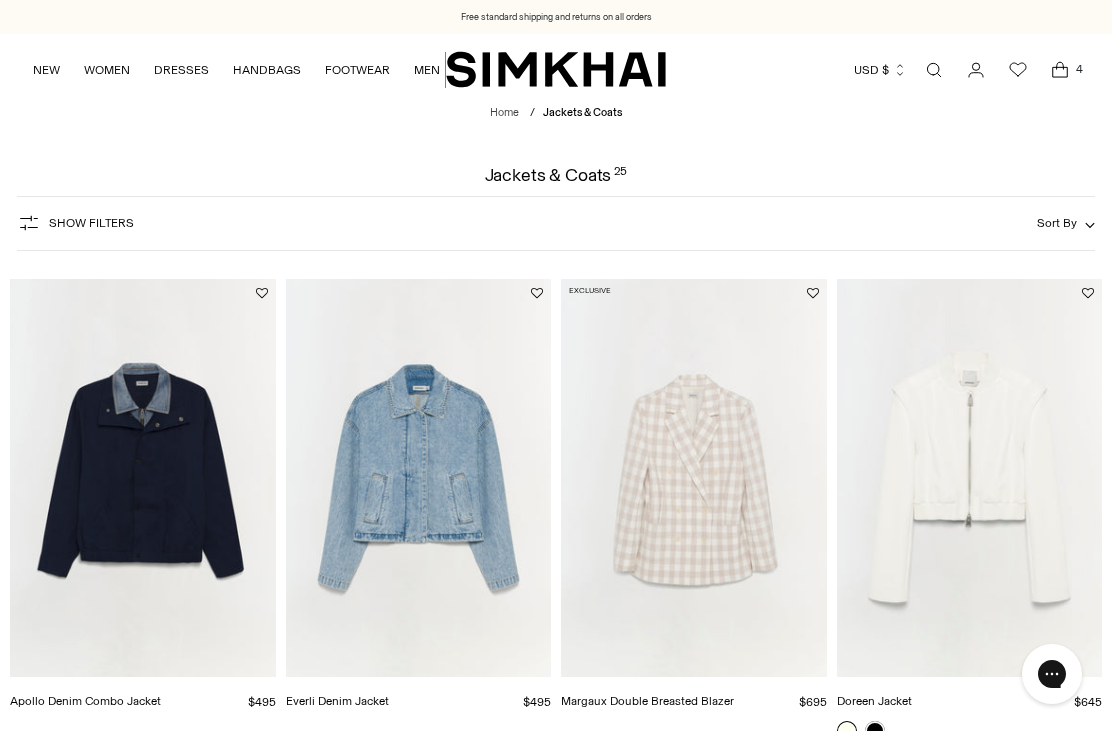 scroll, scrollTop: 0, scrollLeft: 0, axis: both 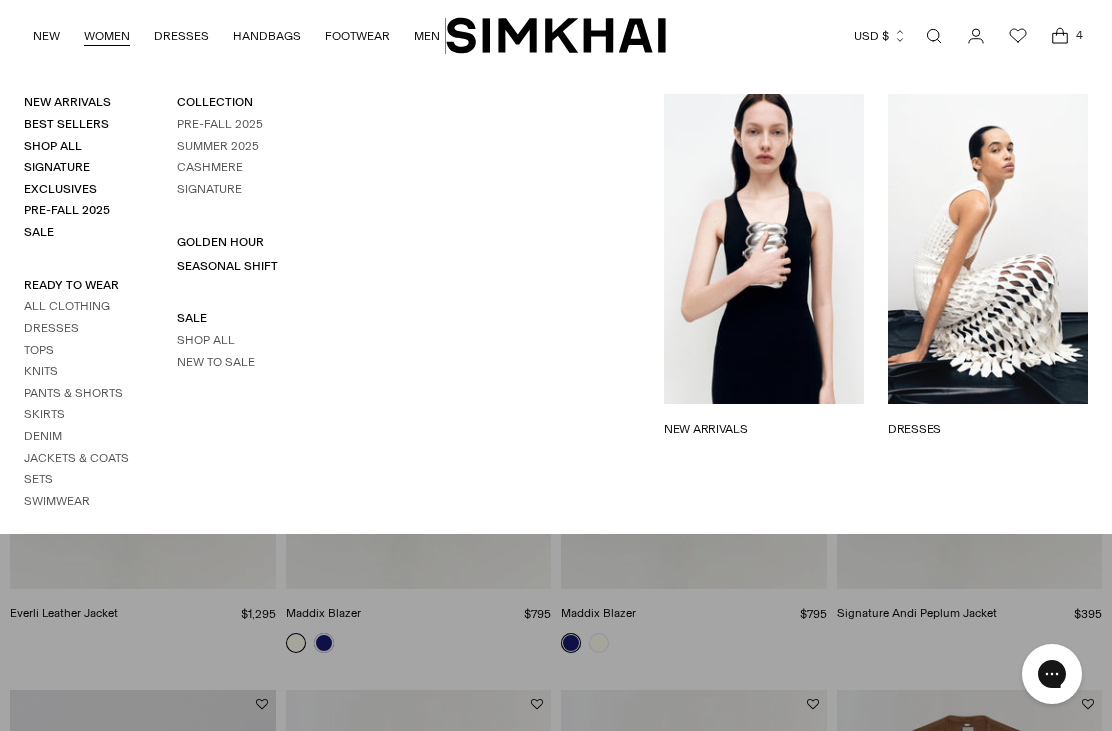 click on "Tops" at bounding box center (39, 350) 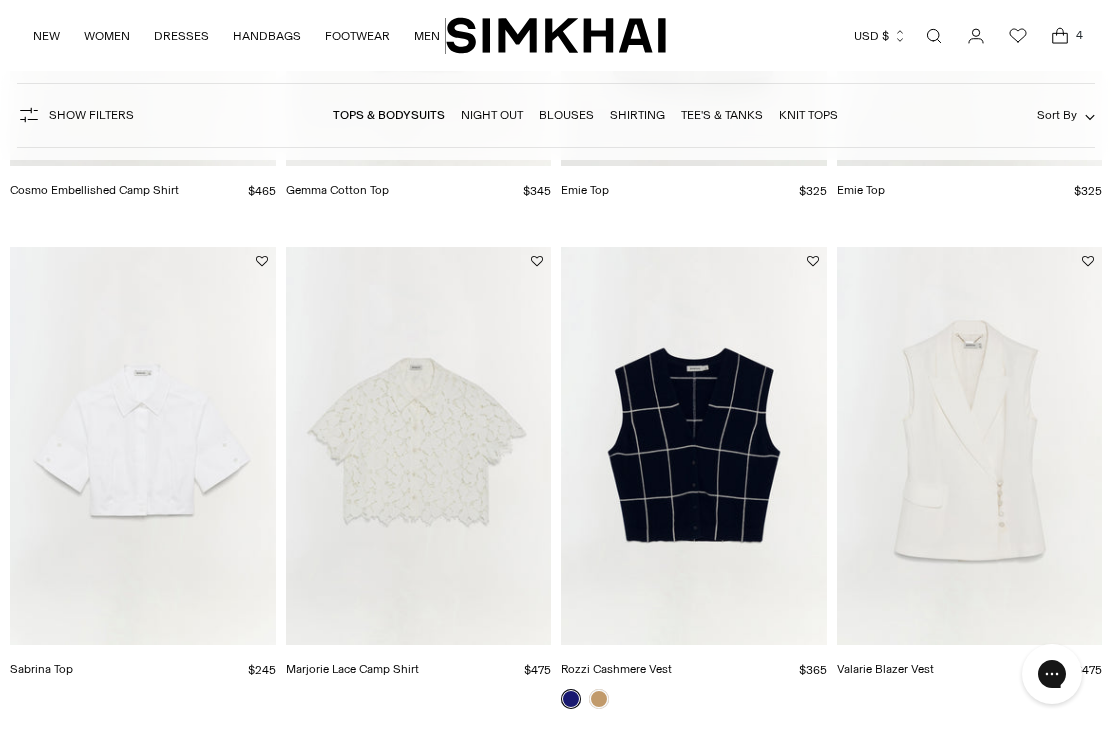 scroll, scrollTop: 0, scrollLeft: 0, axis: both 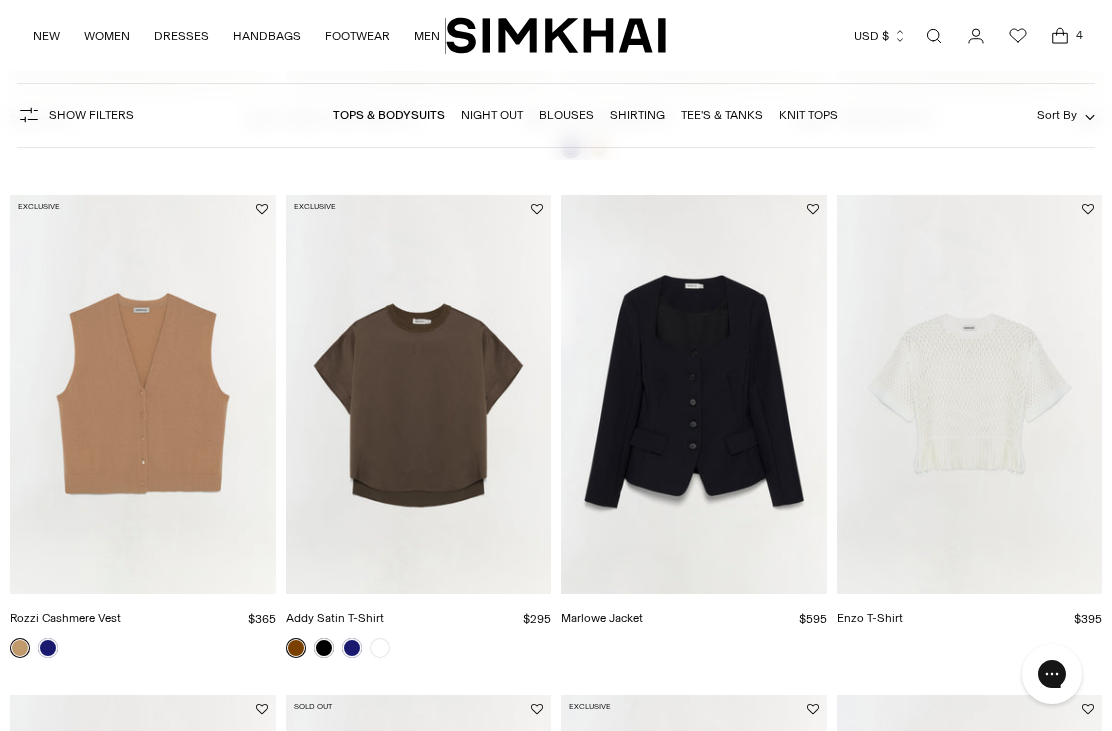click at bounding box center [324, 648] 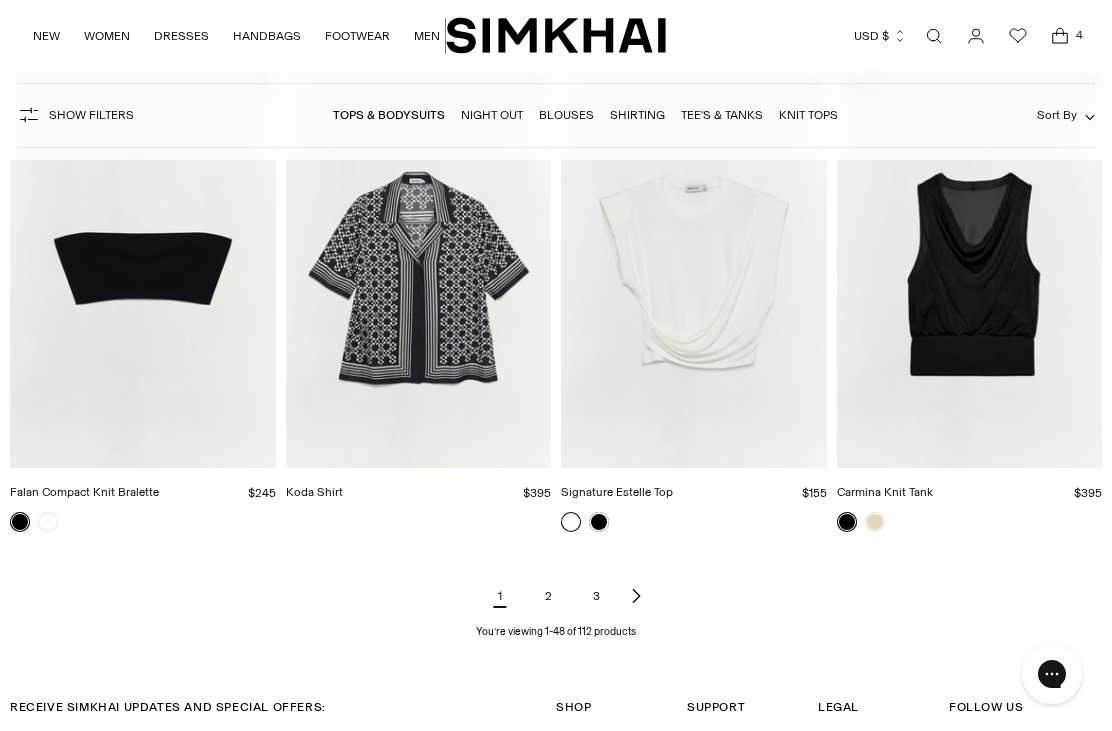 scroll, scrollTop: 5630, scrollLeft: 0, axis: vertical 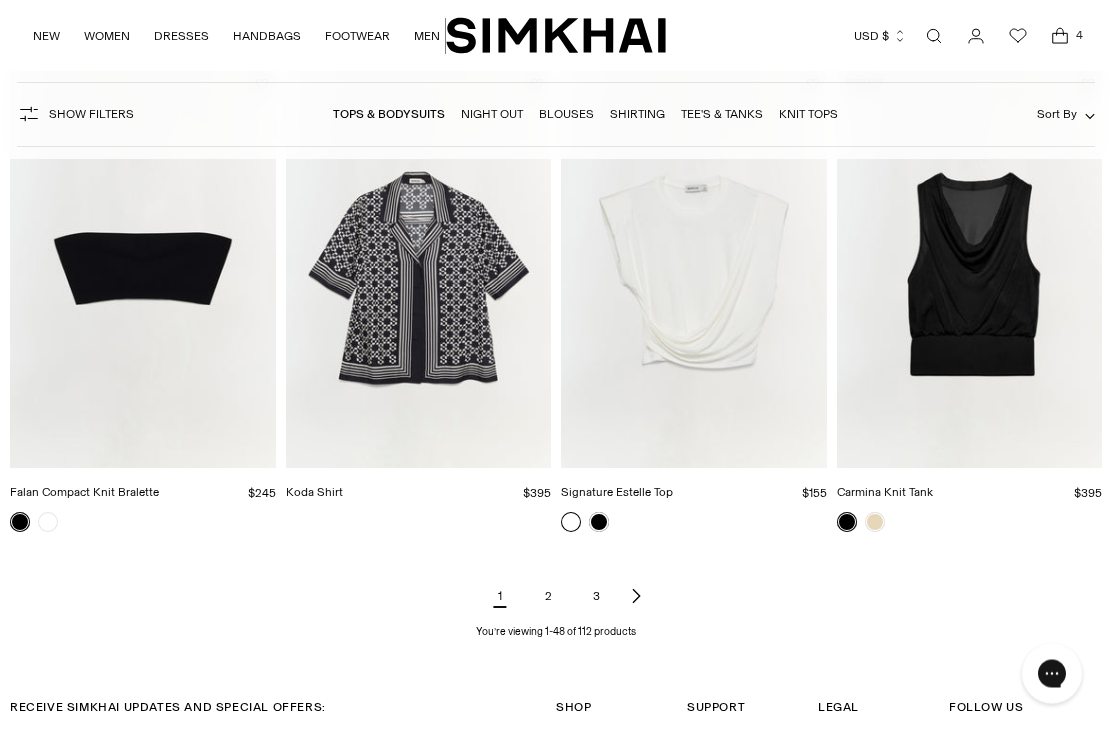 click on "2" at bounding box center (548, 597) 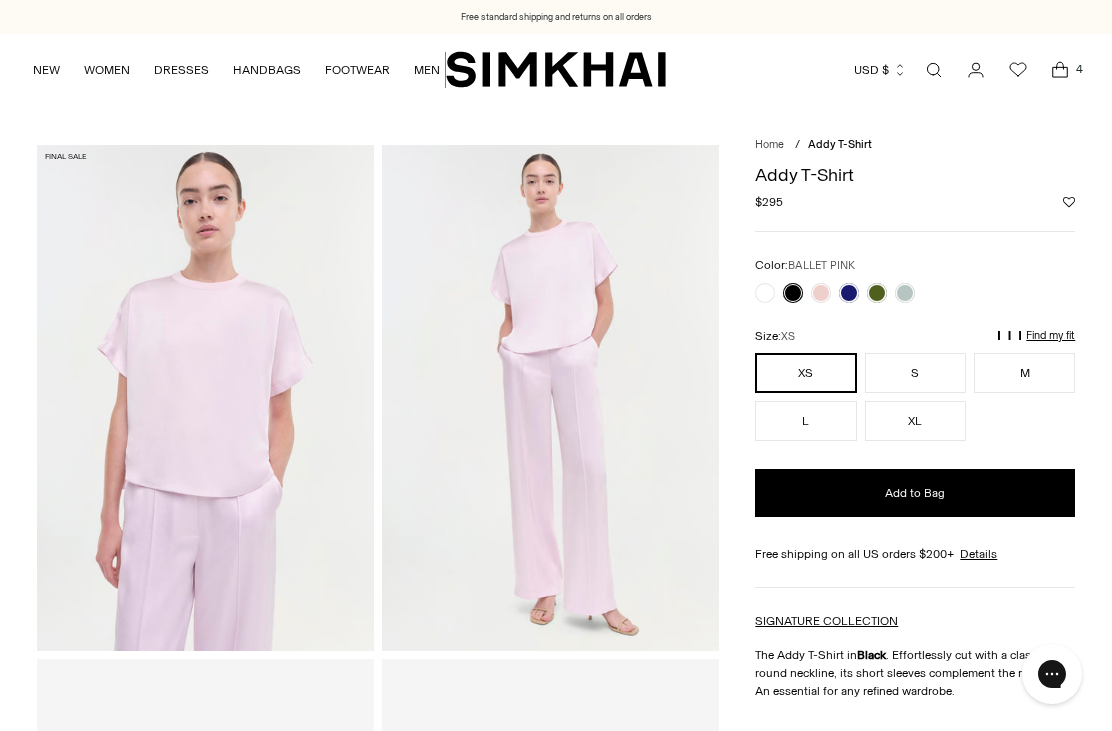 scroll, scrollTop: 0, scrollLeft: 0, axis: both 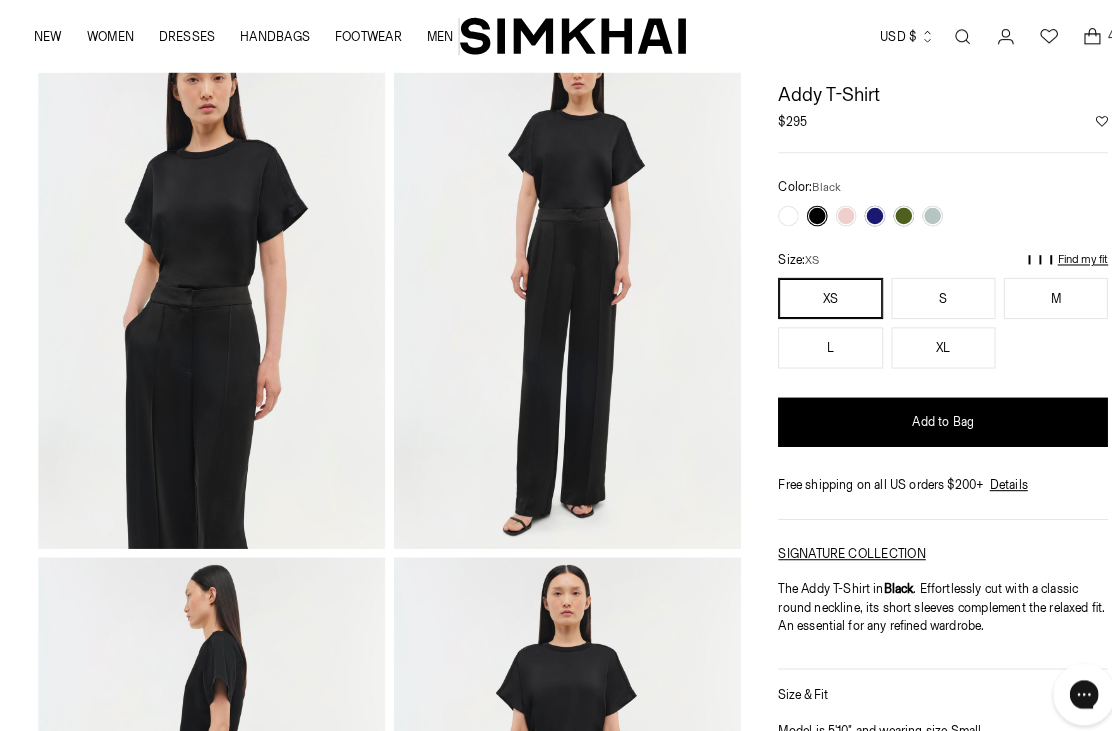 click at bounding box center [835, 210] 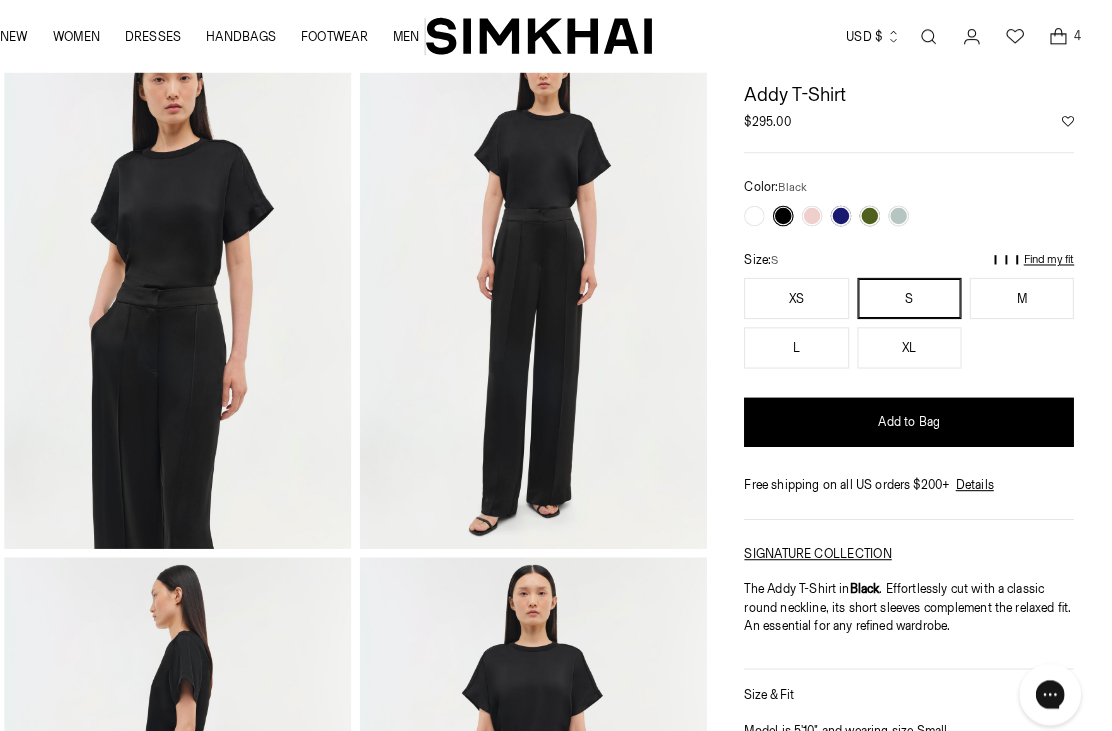 click 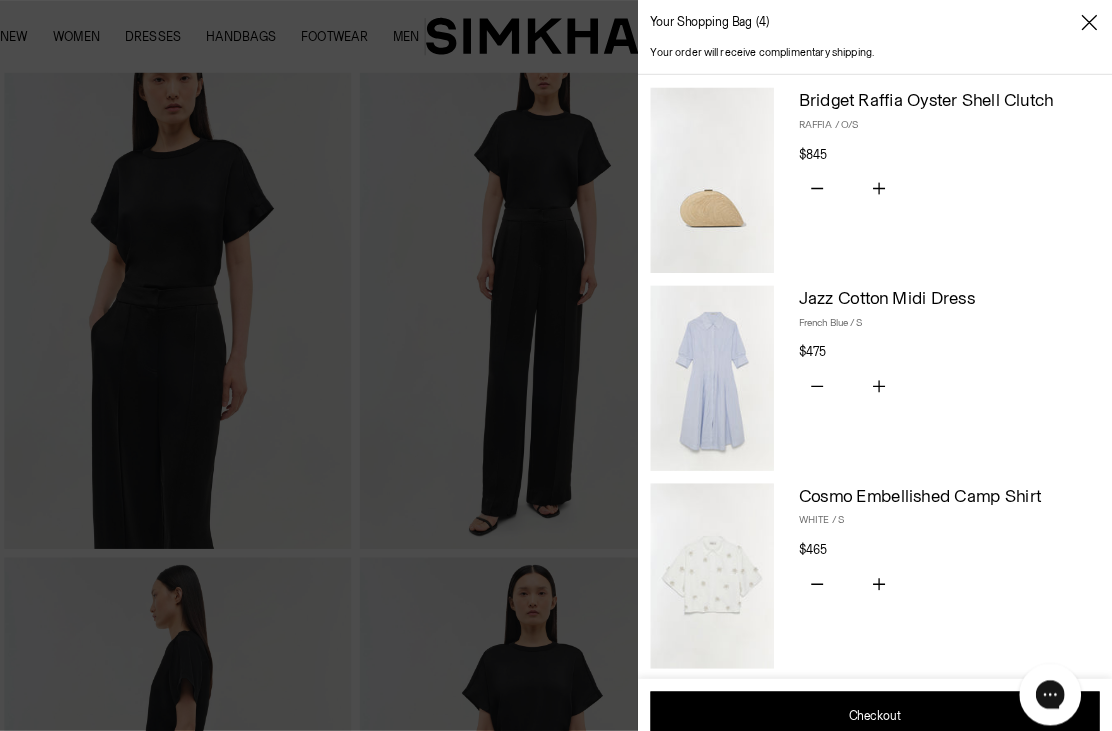 scroll, scrollTop: 0, scrollLeft: 0, axis: both 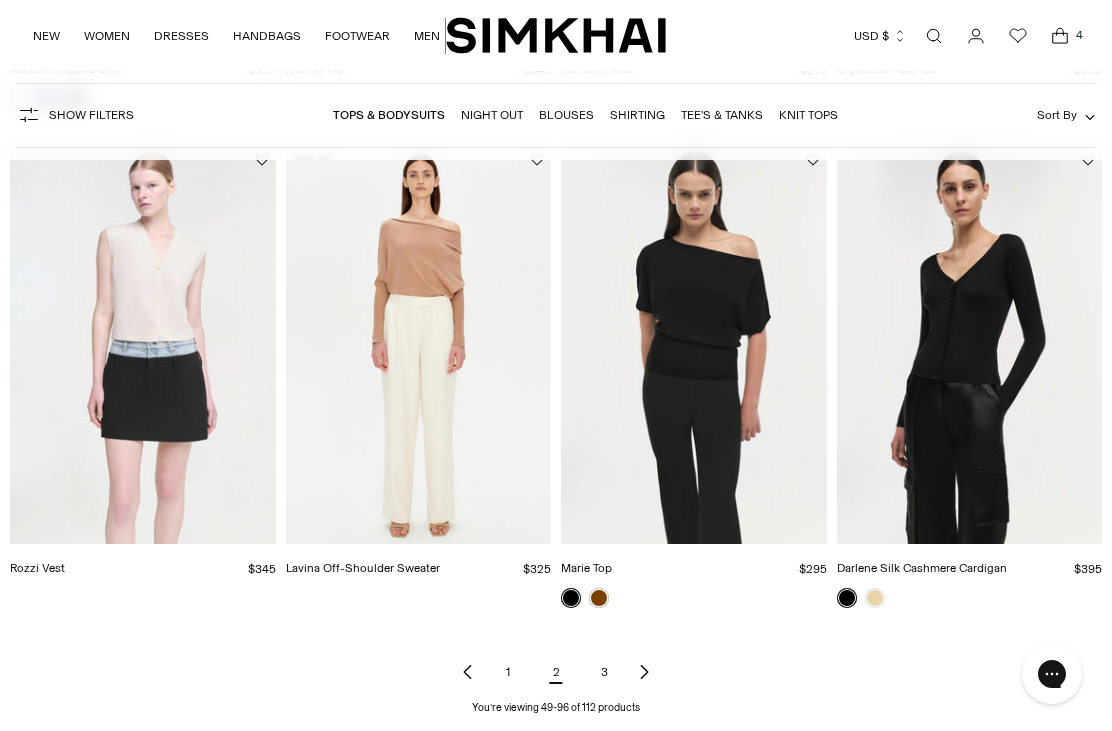 click on "3" at bounding box center [604, 672] 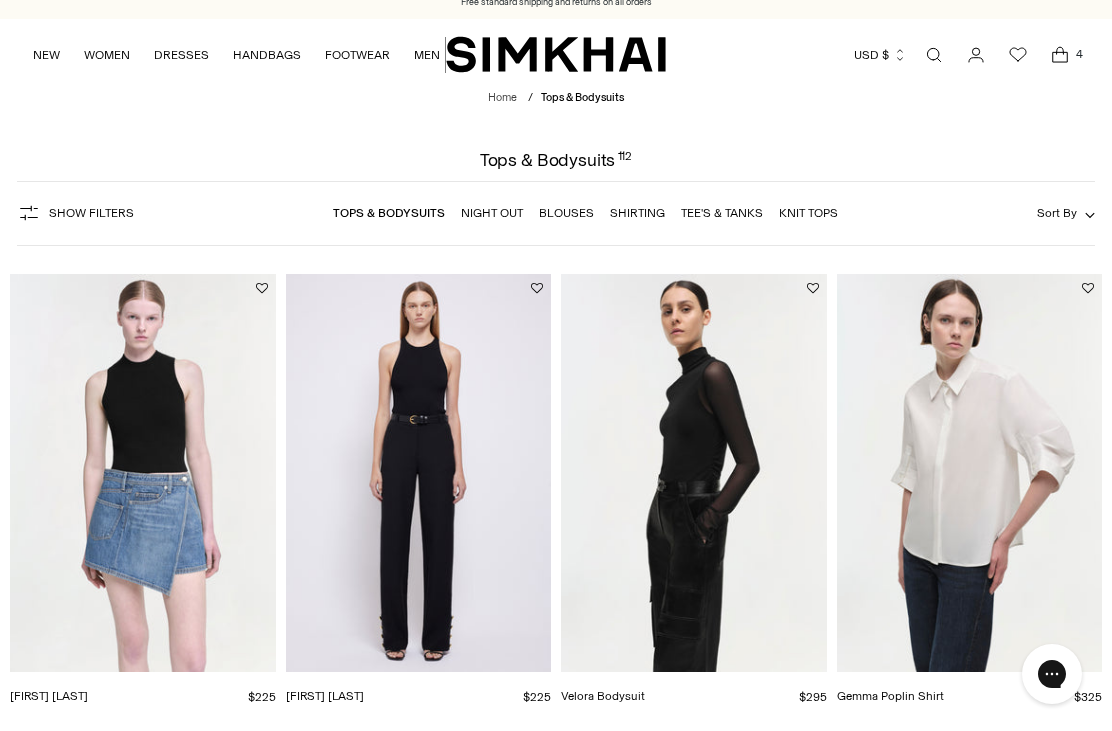 scroll, scrollTop: 0, scrollLeft: 0, axis: both 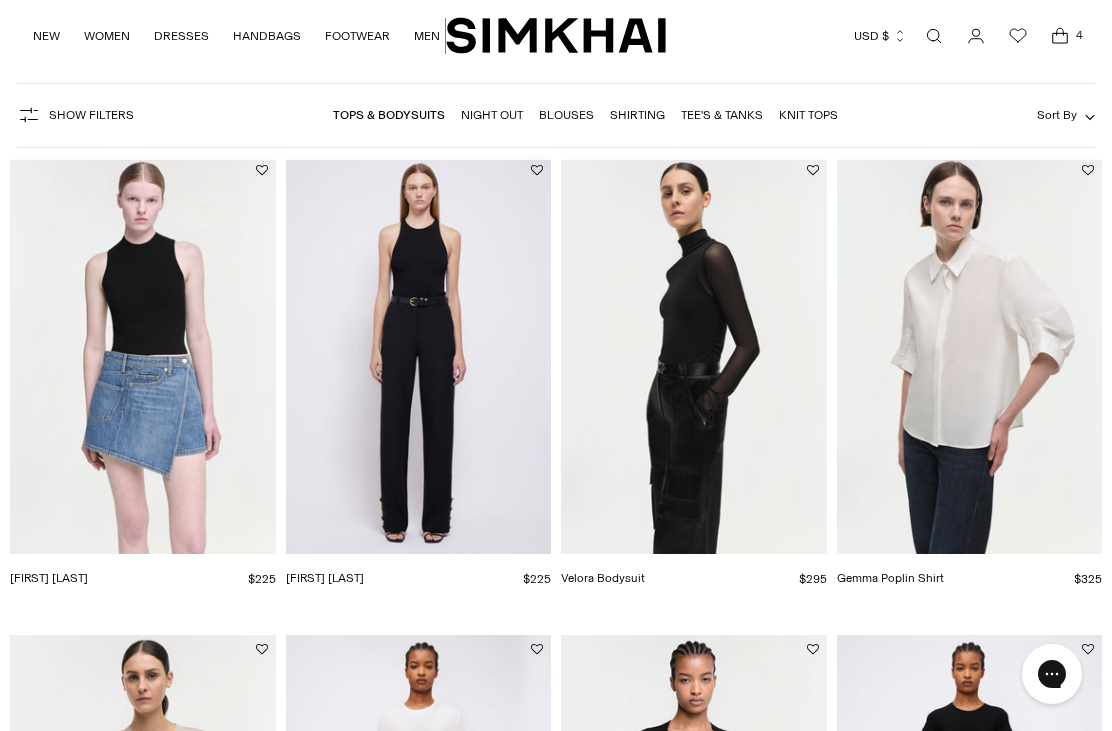 click at bounding box center (970, 355) 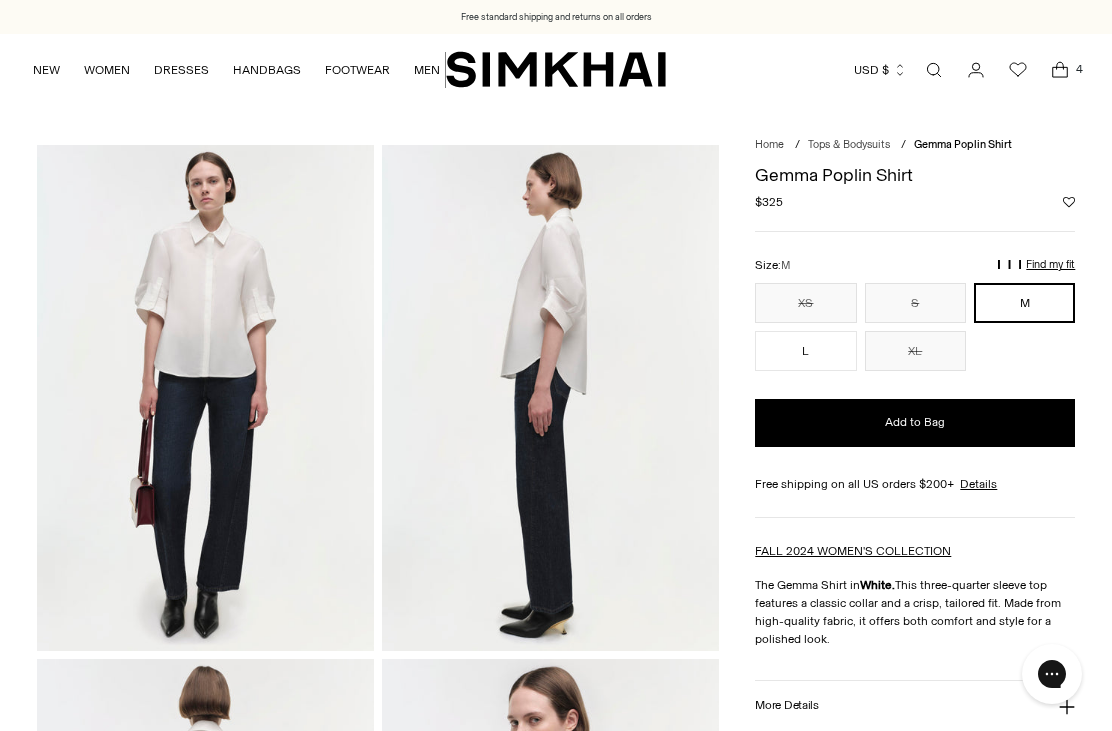 scroll, scrollTop: 0, scrollLeft: 0, axis: both 